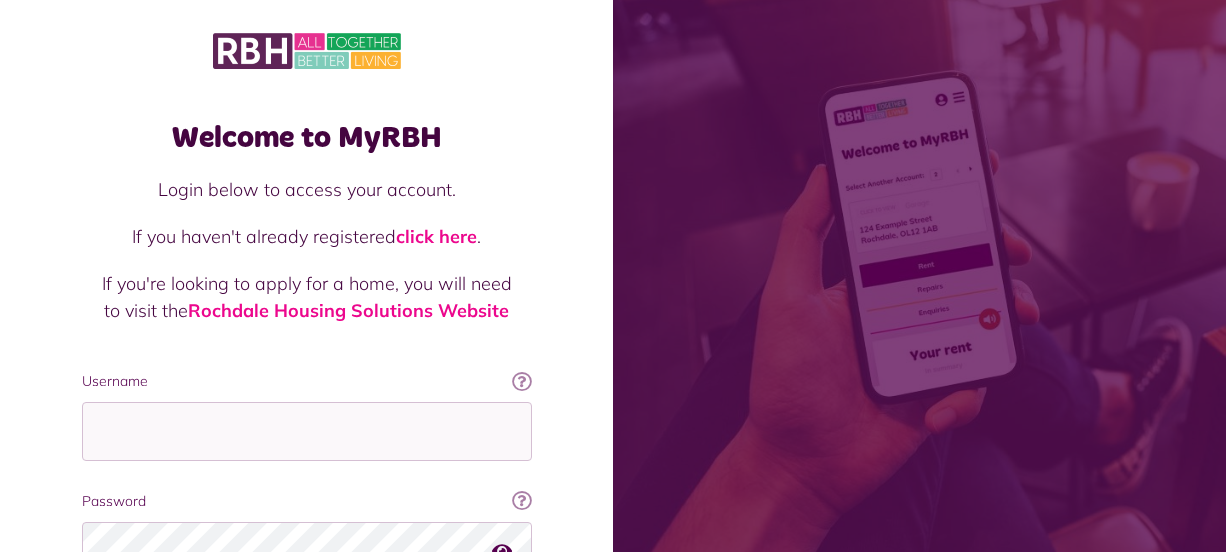 scroll, scrollTop: 0, scrollLeft: 0, axis: both 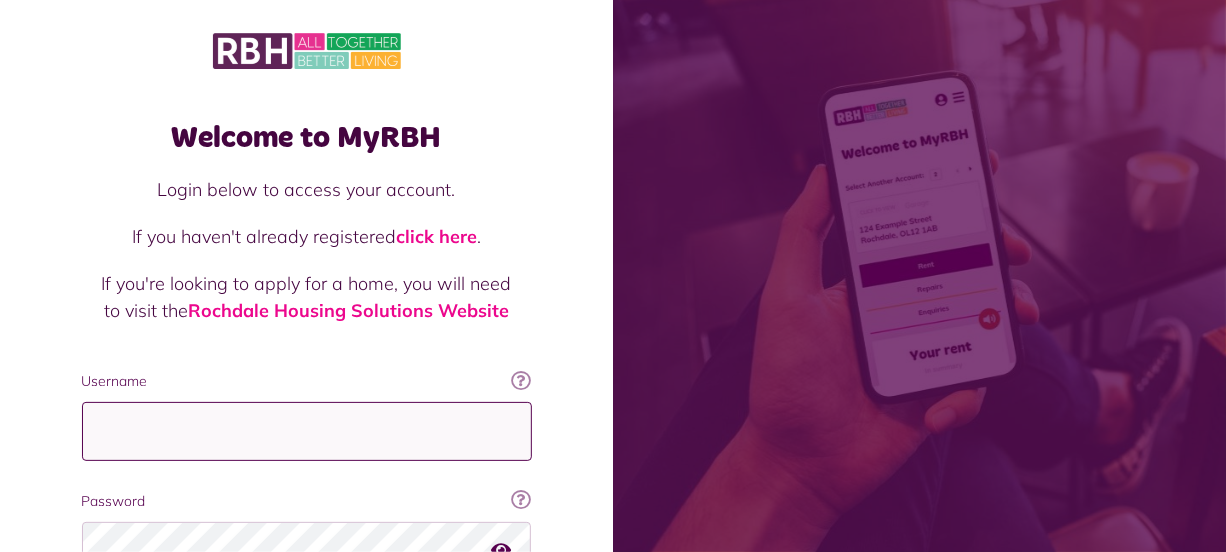 type on "**********" 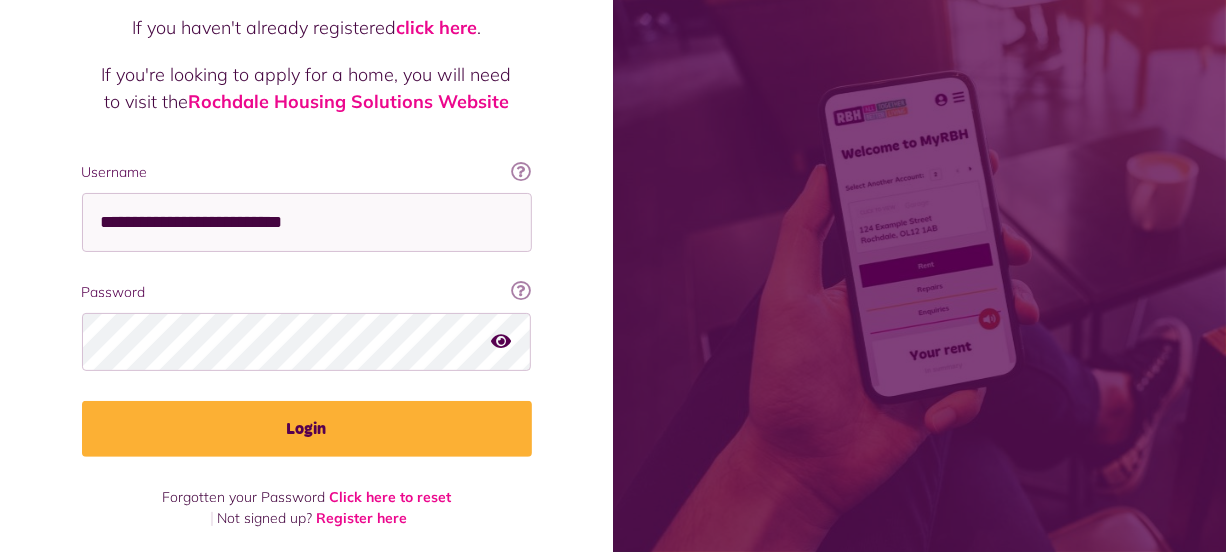 scroll, scrollTop: 216, scrollLeft: 0, axis: vertical 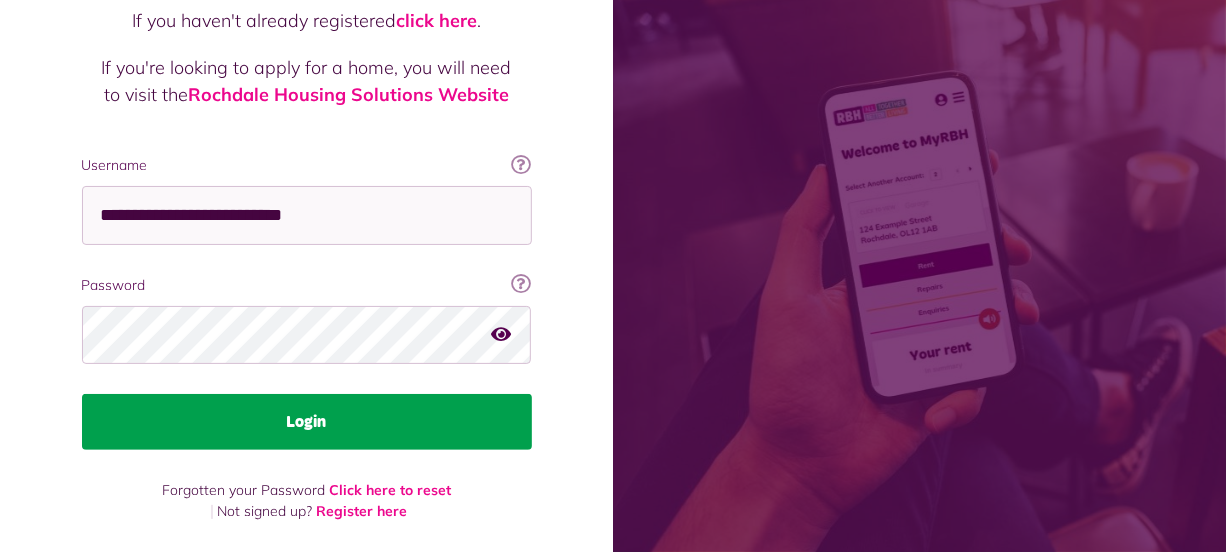 click on "Login" at bounding box center (307, 422) 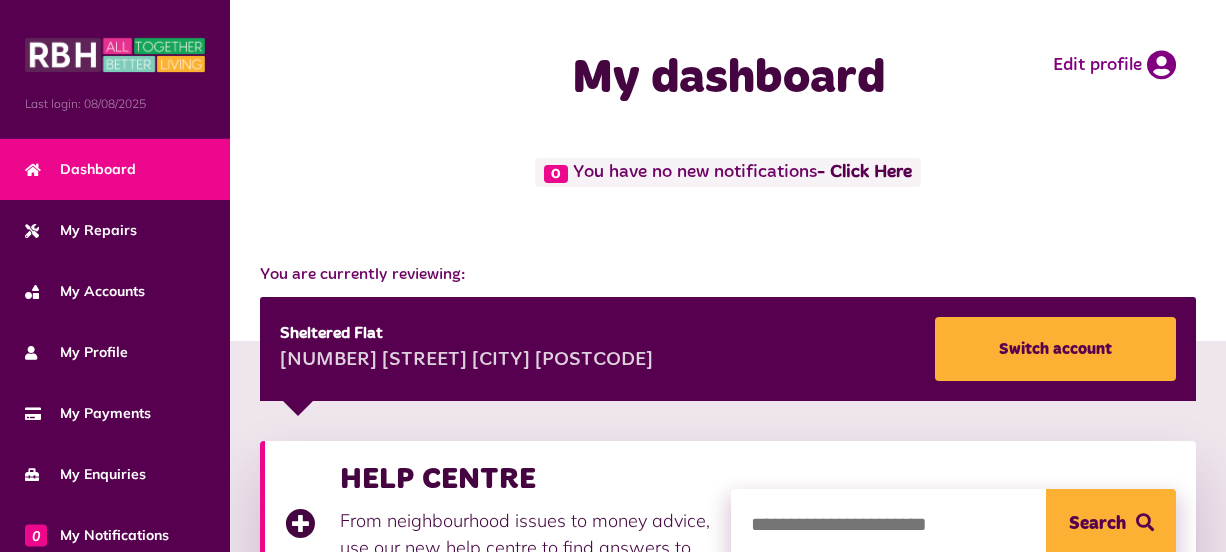 scroll, scrollTop: 0, scrollLeft: 0, axis: both 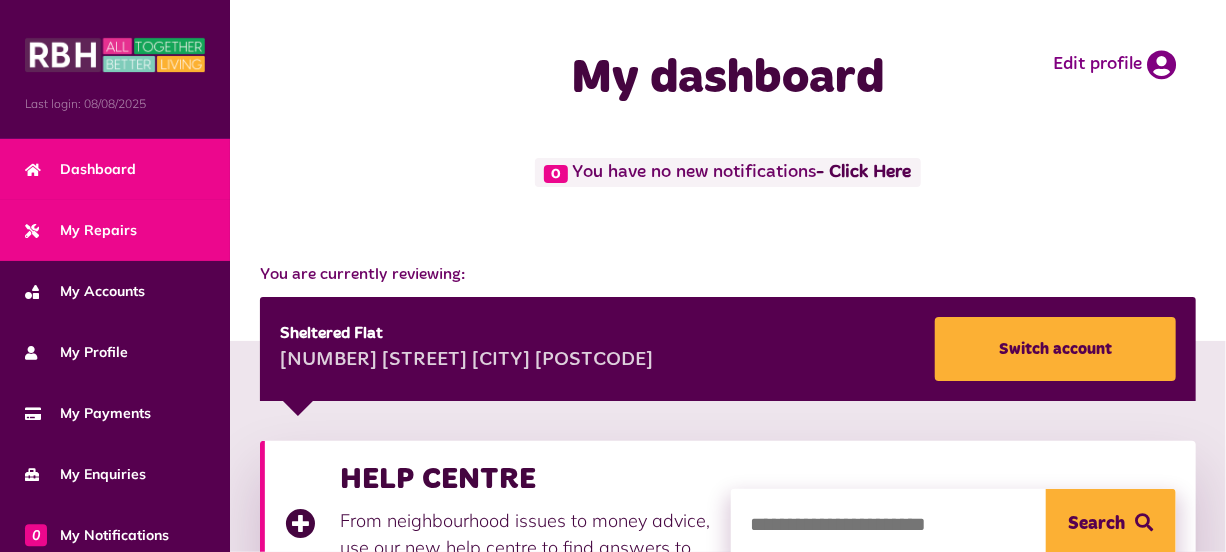click on "My Repairs" at bounding box center (81, 230) 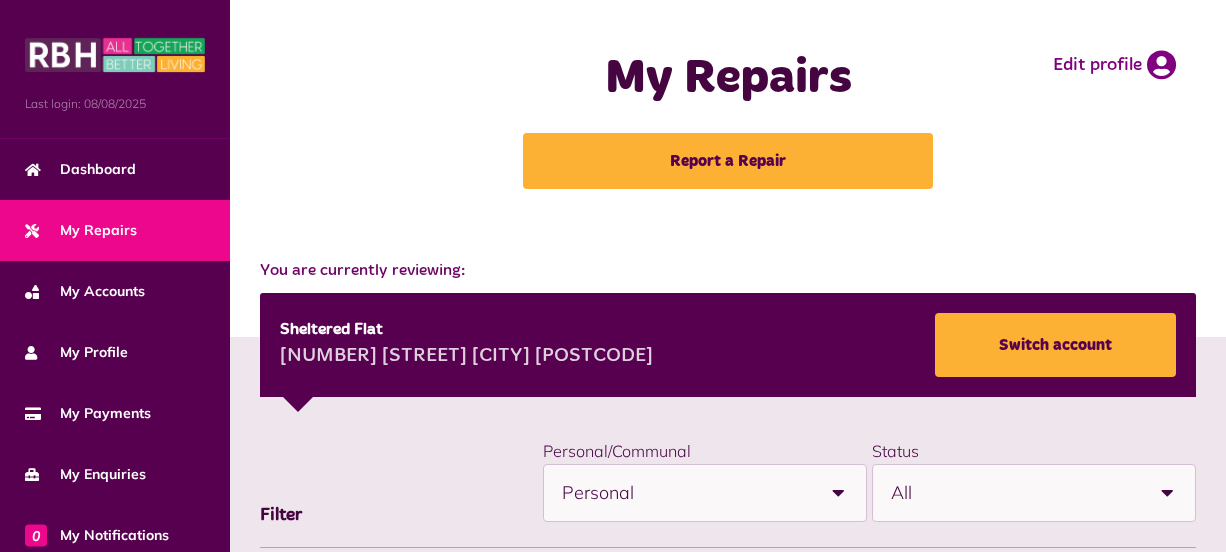 scroll, scrollTop: 0, scrollLeft: 0, axis: both 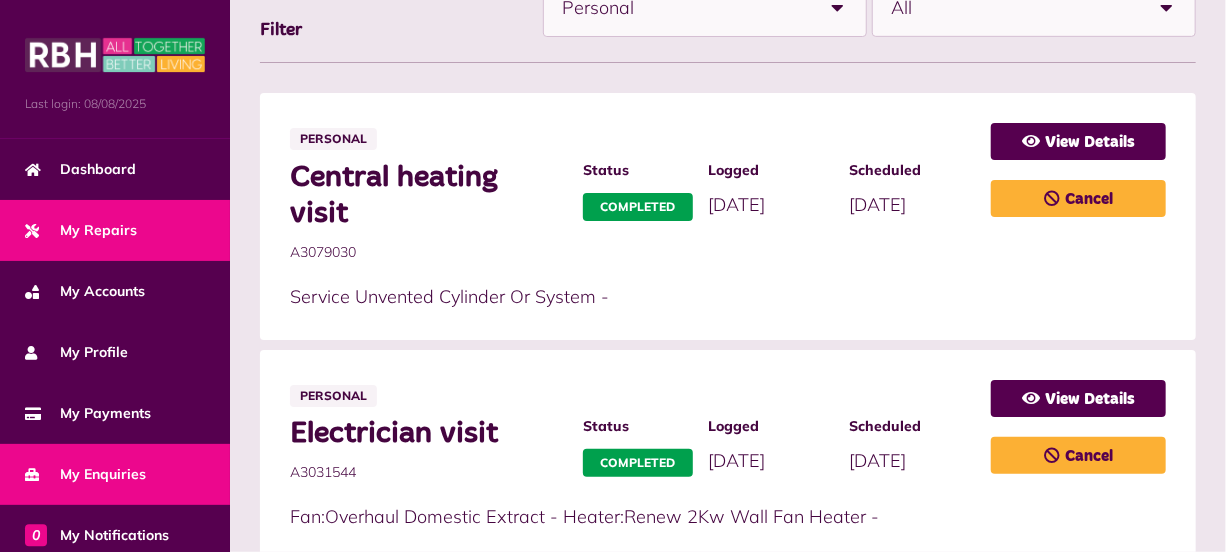 click on "My Enquiries" at bounding box center (115, 474) 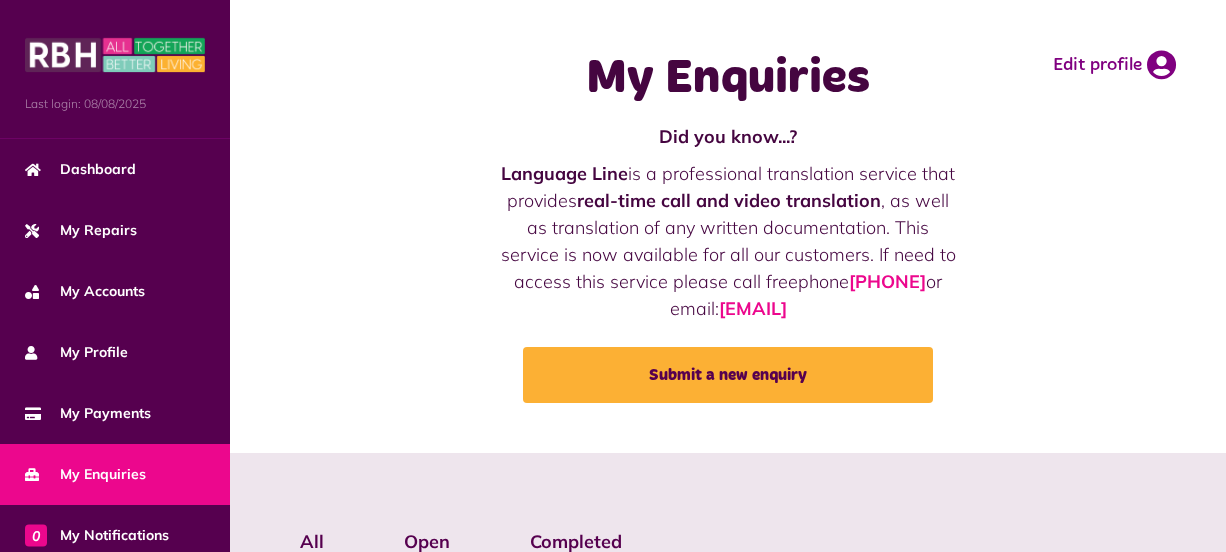 scroll, scrollTop: 0, scrollLeft: 0, axis: both 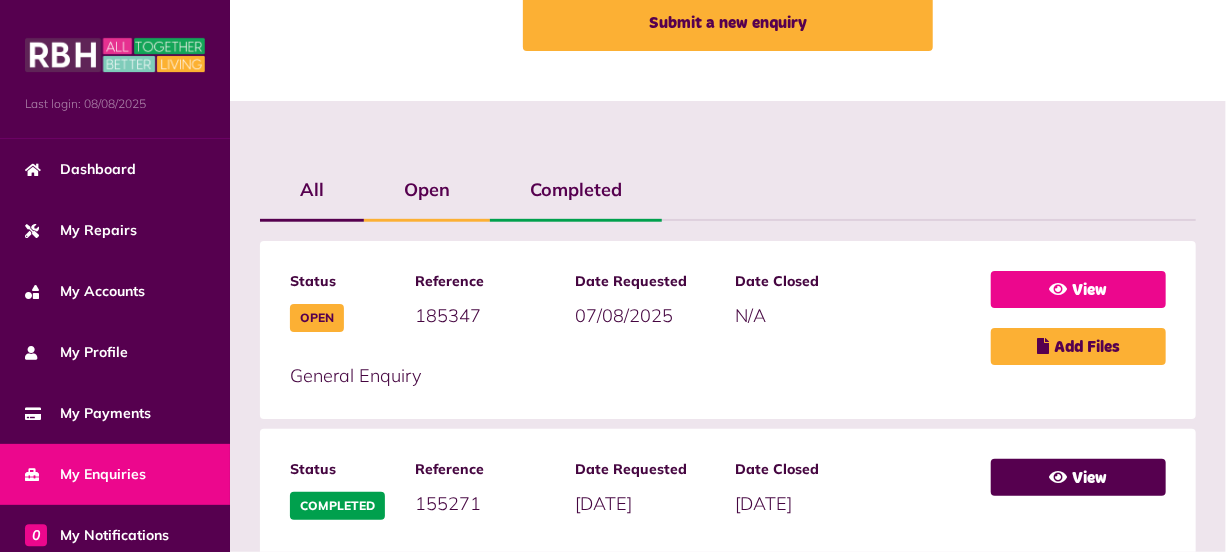 click on "View" at bounding box center [1078, 289] 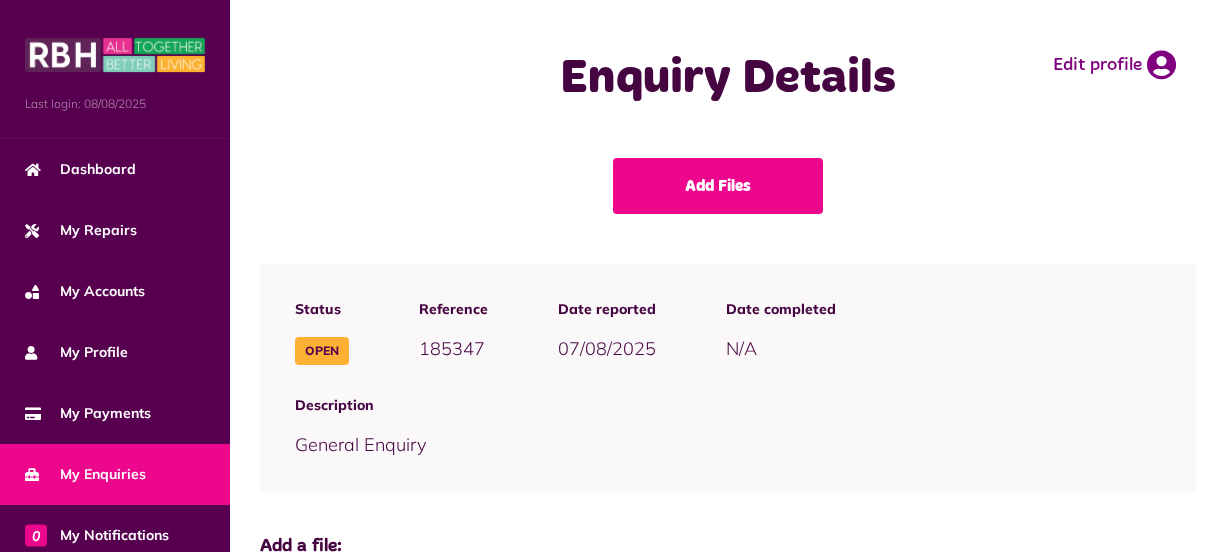 scroll, scrollTop: 0, scrollLeft: 0, axis: both 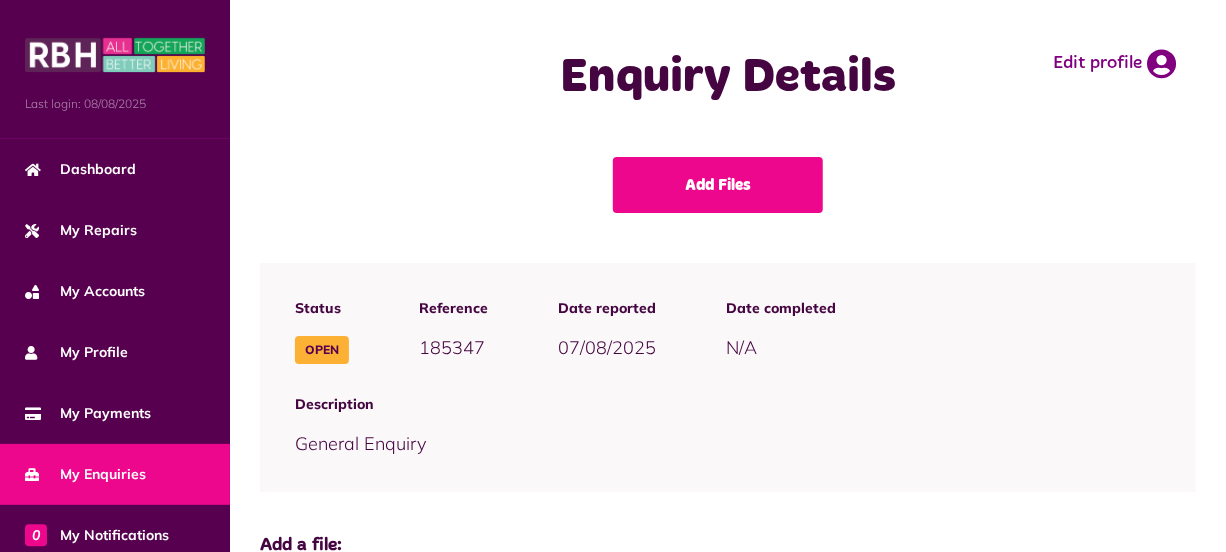 click on "Open" at bounding box center (322, 350) 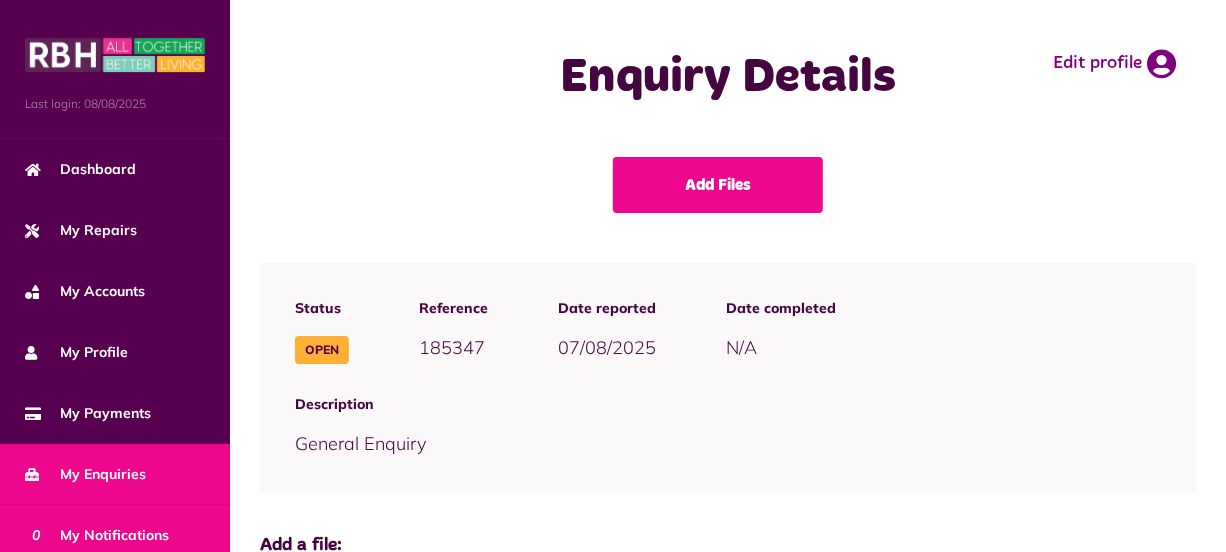 click on "0  My Notifications" at bounding box center (115, 535) 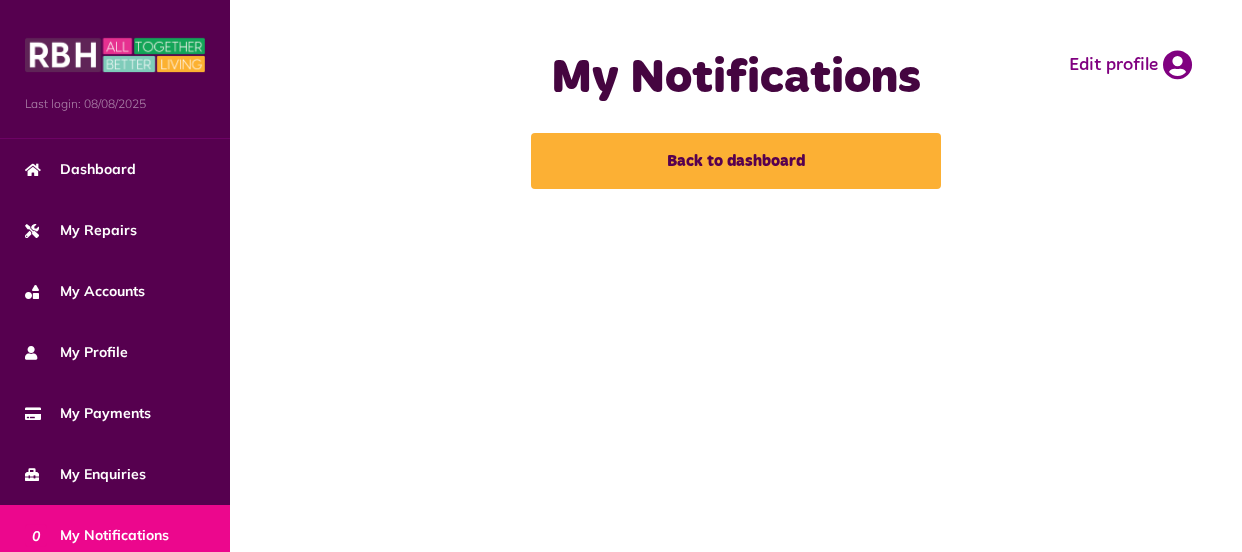 scroll, scrollTop: 0, scrollLeft: 0, axis: both 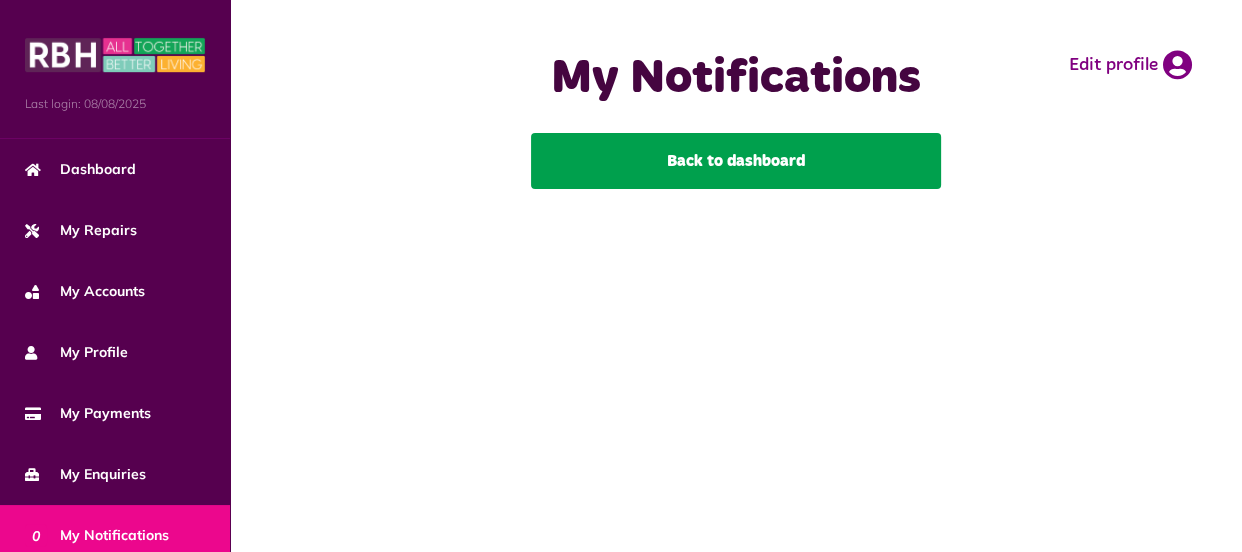 click on "Back to dashboard" at bounding box center [736, 161] 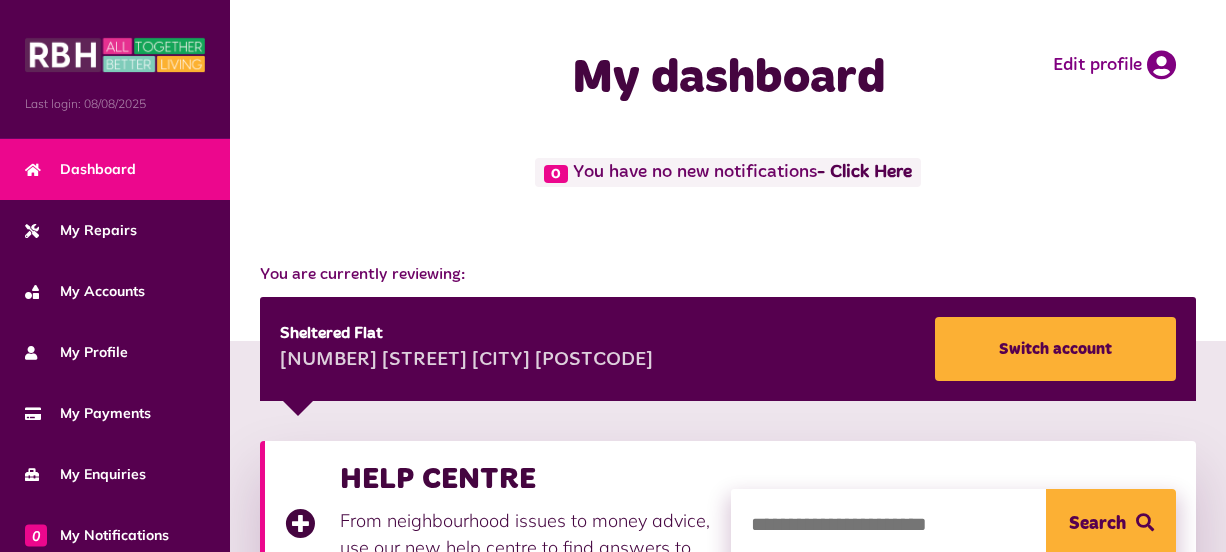 scroll, scrollTop: 0, scrollLeft: 0, axis: both 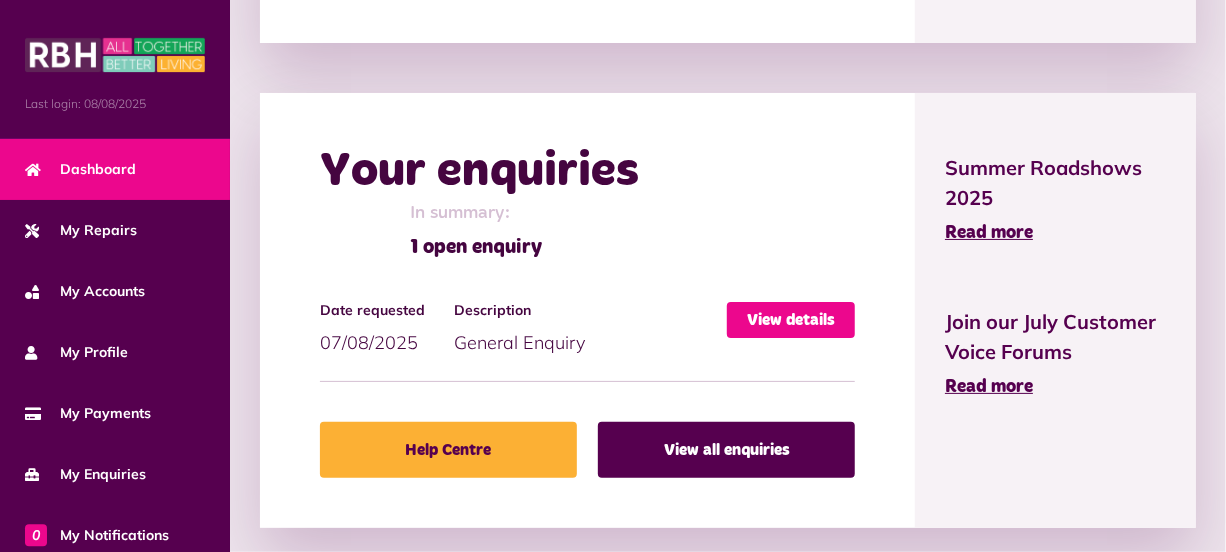 click on "View details" at bounding box center [791, 320] 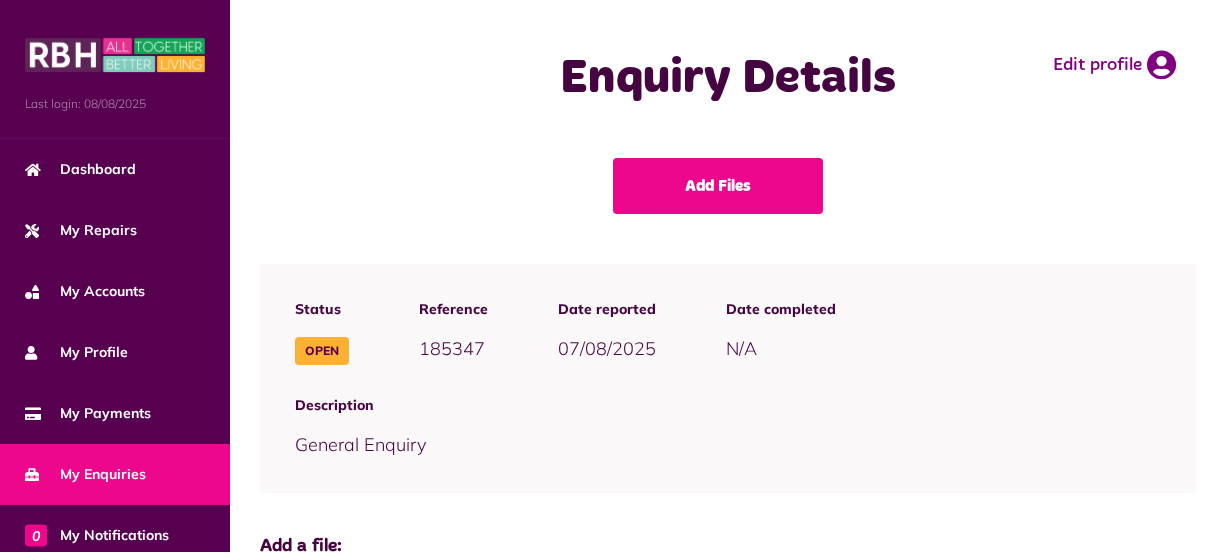 scroll, scrollTop: 0, scrollLeft: 0, axis: both 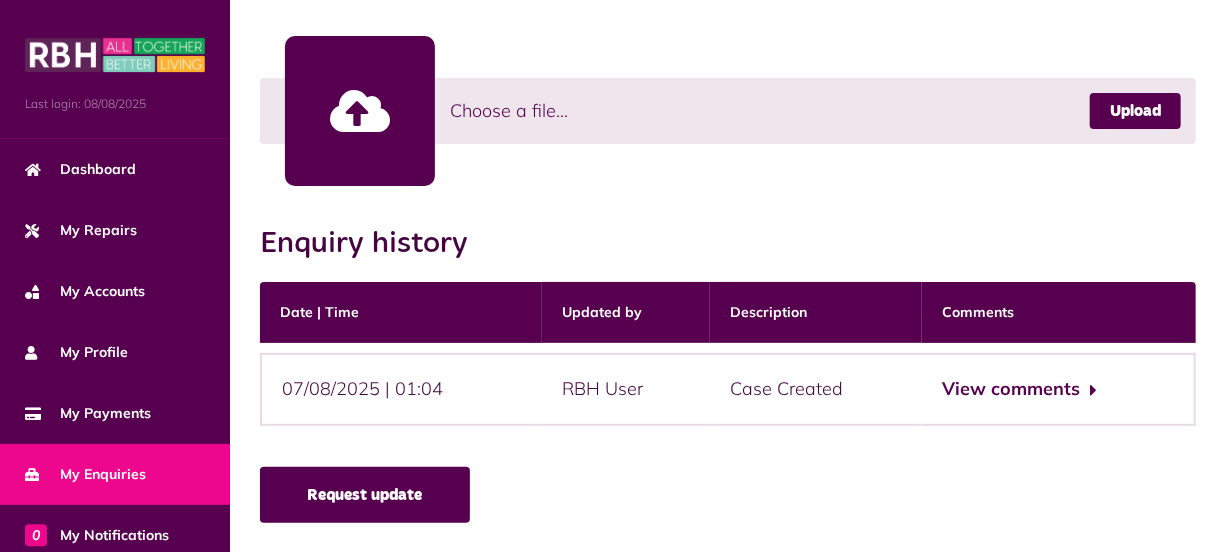 click on "Request update" at bounding box center (365, 495) 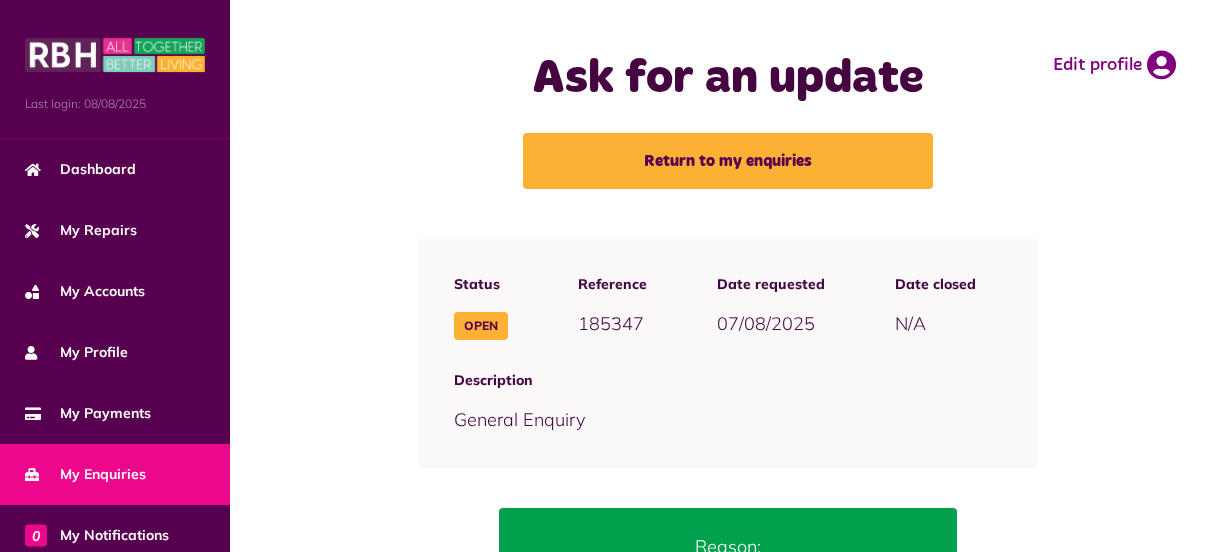 scroll, scrollTop: 0, scrollLeft: 0, axis: both 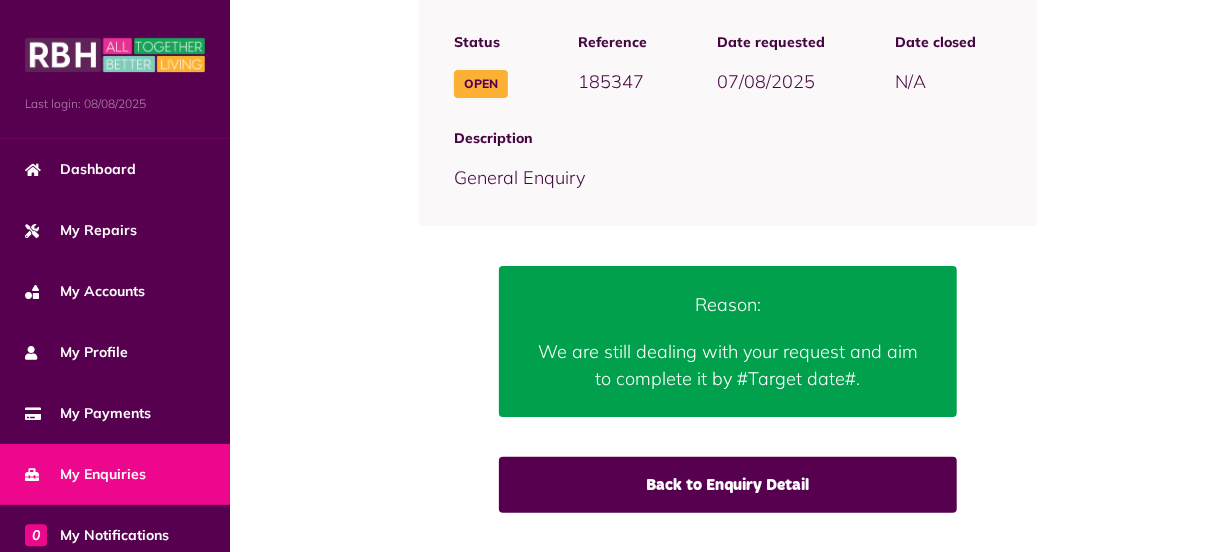 click on "We are still dealing with your request and aim to complete it by #Target date#." at bounding box center (728, 365) 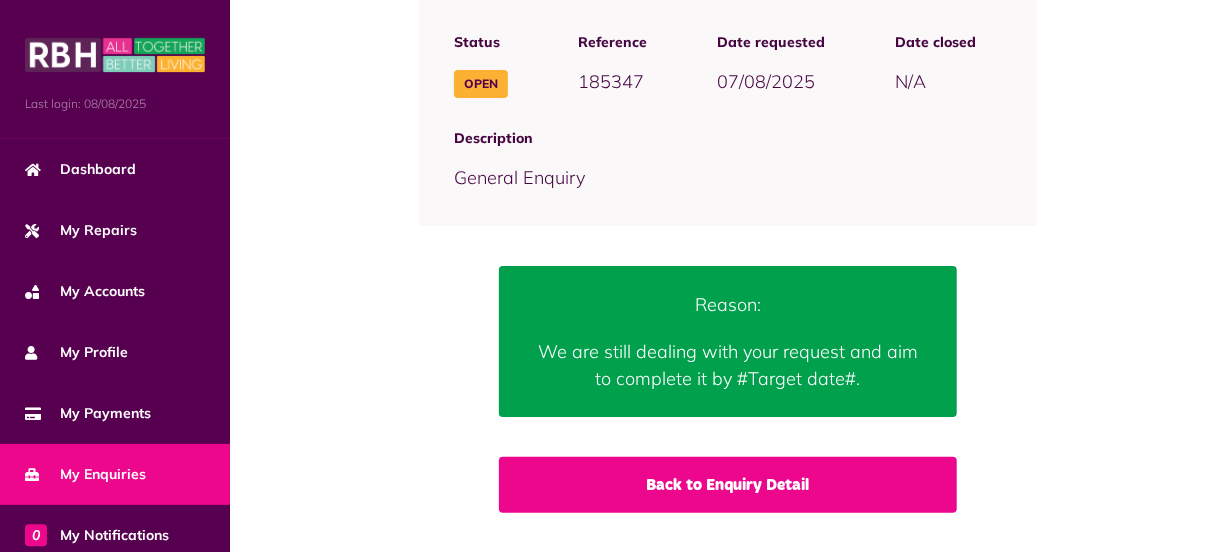 click on "Back to Enquiry Detail" at bounding box center [728, 485] 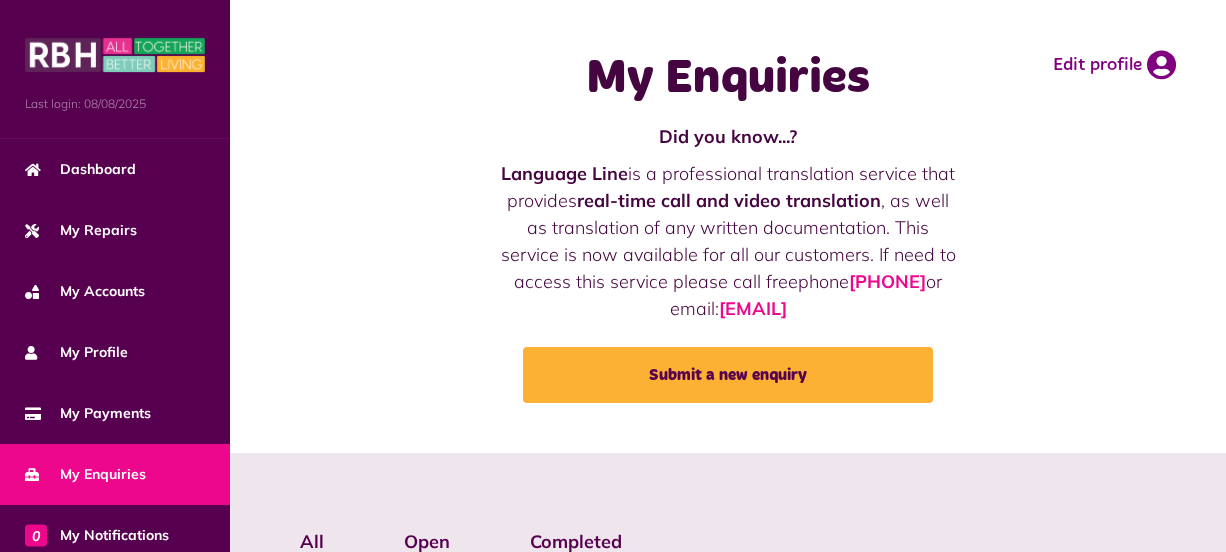 scroll, scrollTop: 0, scrollLeft: 0, axis: both 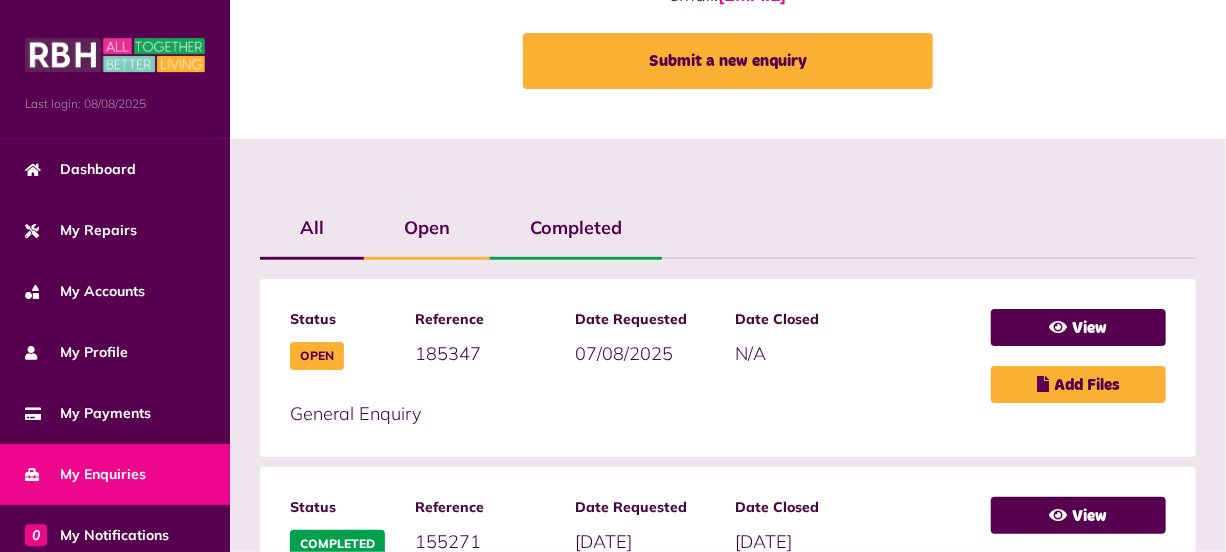 click on "Open" at bounding box center [427, 228] 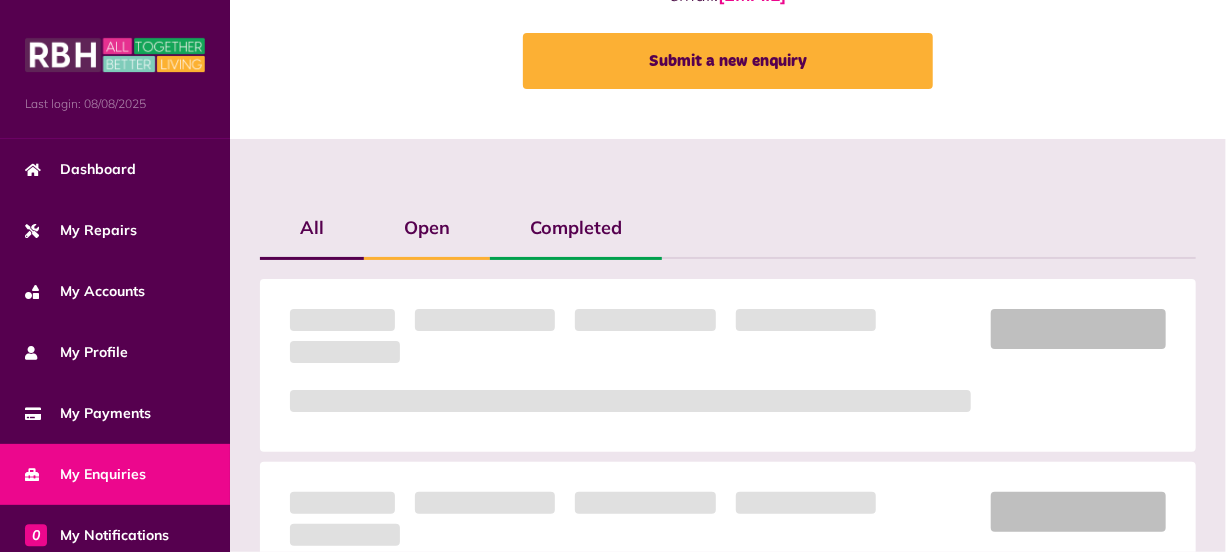 scroll, scrollTop: 279, scrollLeft: 0, axis: vertical 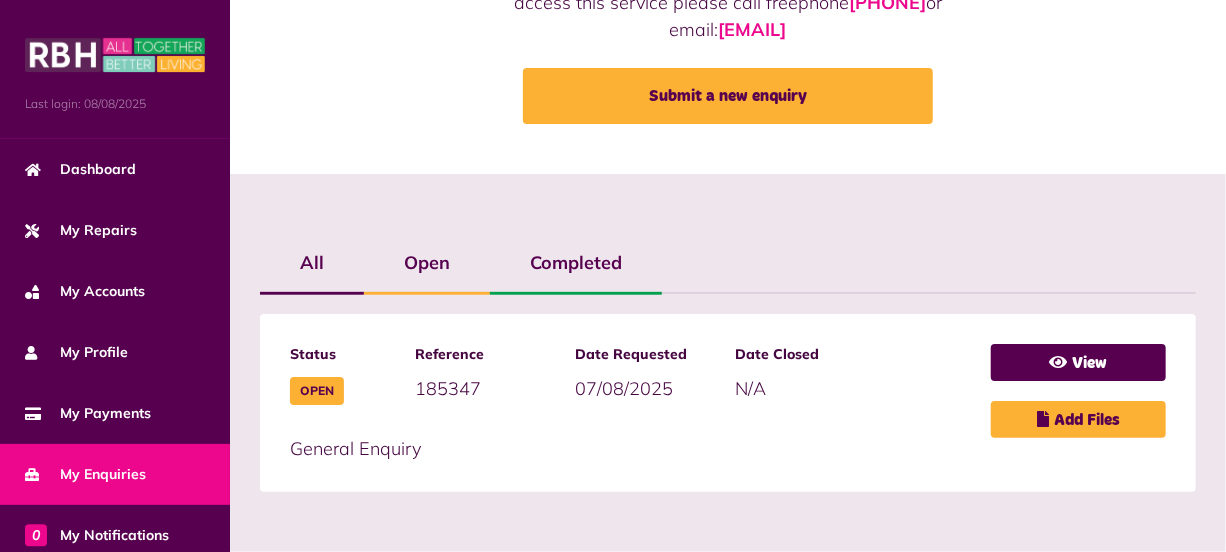 click on "Status
Open
Reference
185347
Date Requested
[DATE]" at bounding box center [728, 403] 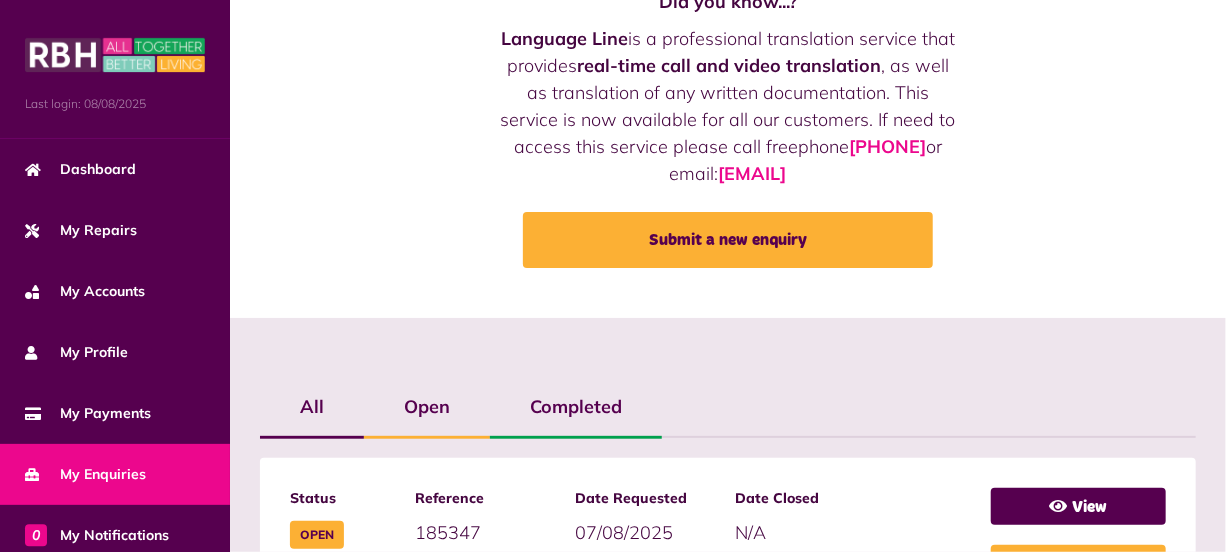 scroll, scrollTop: 0, scrollLeft: 0, axis: both 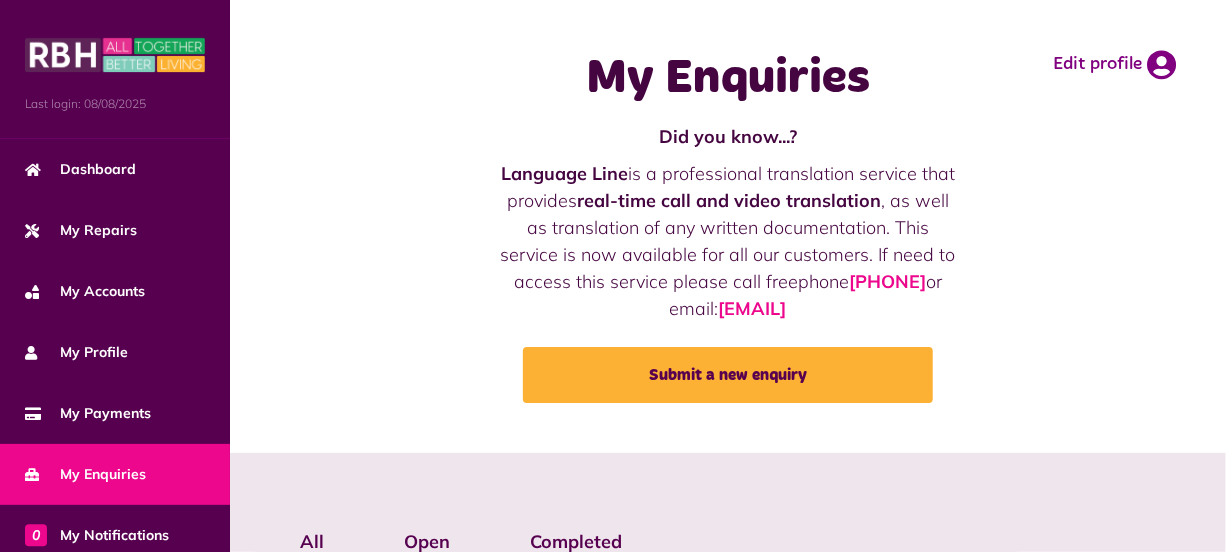 click on "My Enquiries
Did you know...?
Language Line  is a professional translation service that provides  real-time call and video translation , as well as translation of any written documentation. This service is now available for all our customers. If need to access this service please call freephone  0800 027 7769  or email:  customer@rbh.org.uk
Submit a new enquiry
Edit profile" at bounding box center (728, 226) 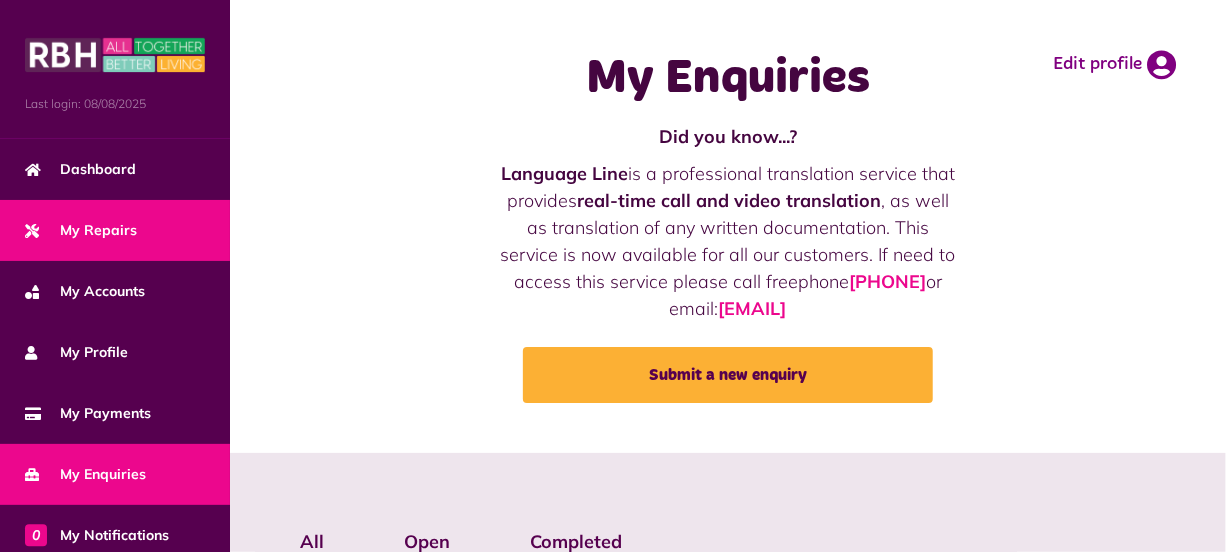 click on "My Repairs" at bounding box center (115, 230) 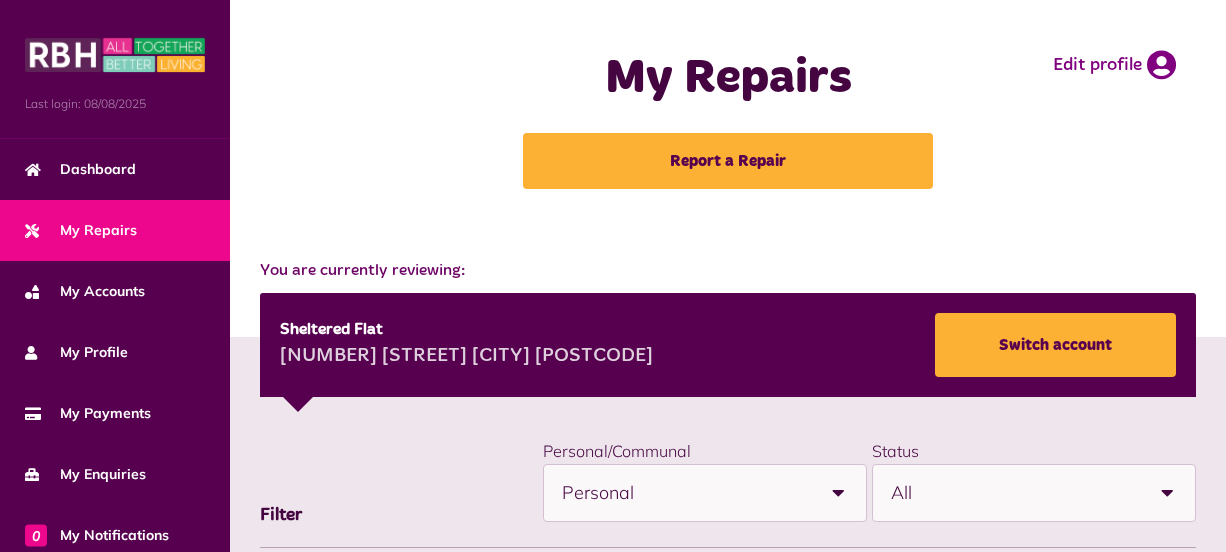 scroll, scrollTop: 0, scrollLeft: 0, axis: both 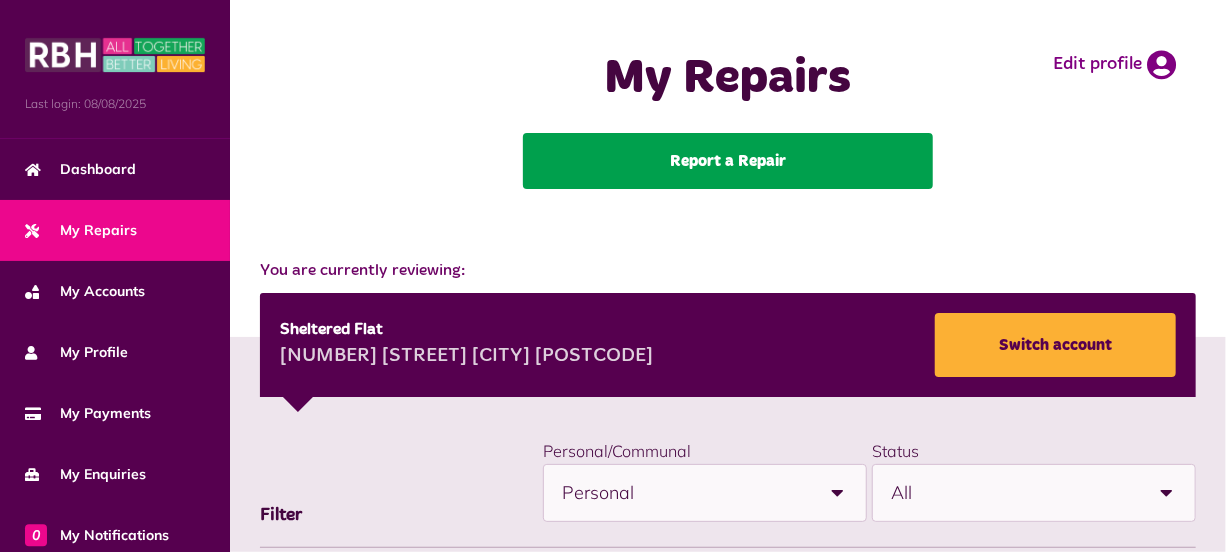 click on "Report a Repair" at bounding box center (728, 161) 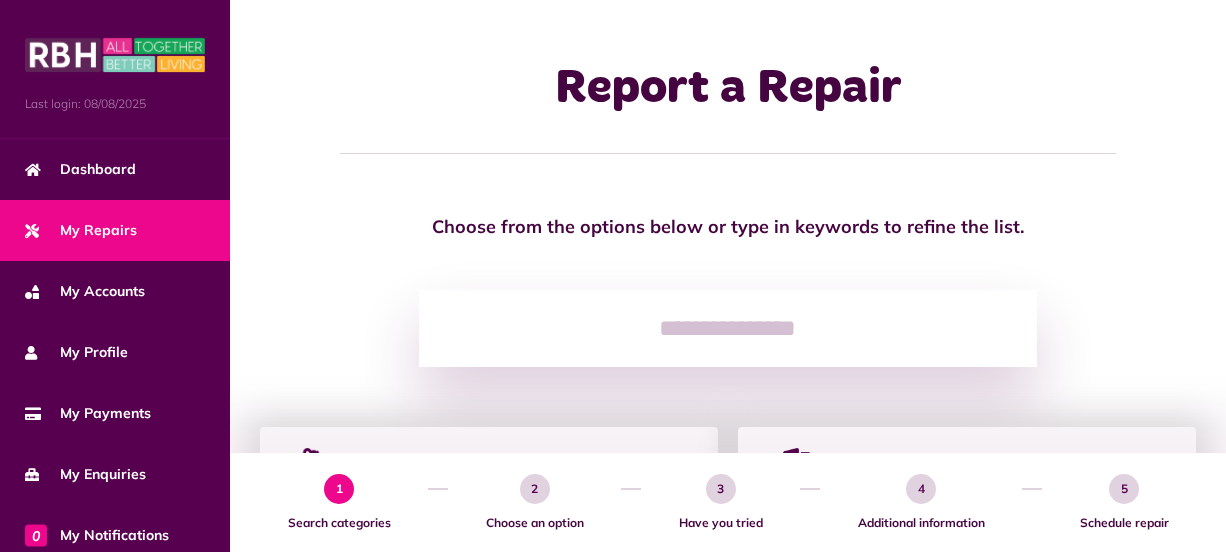 scroll, scrollTop: 0, scrollLeft: 0, axis: both 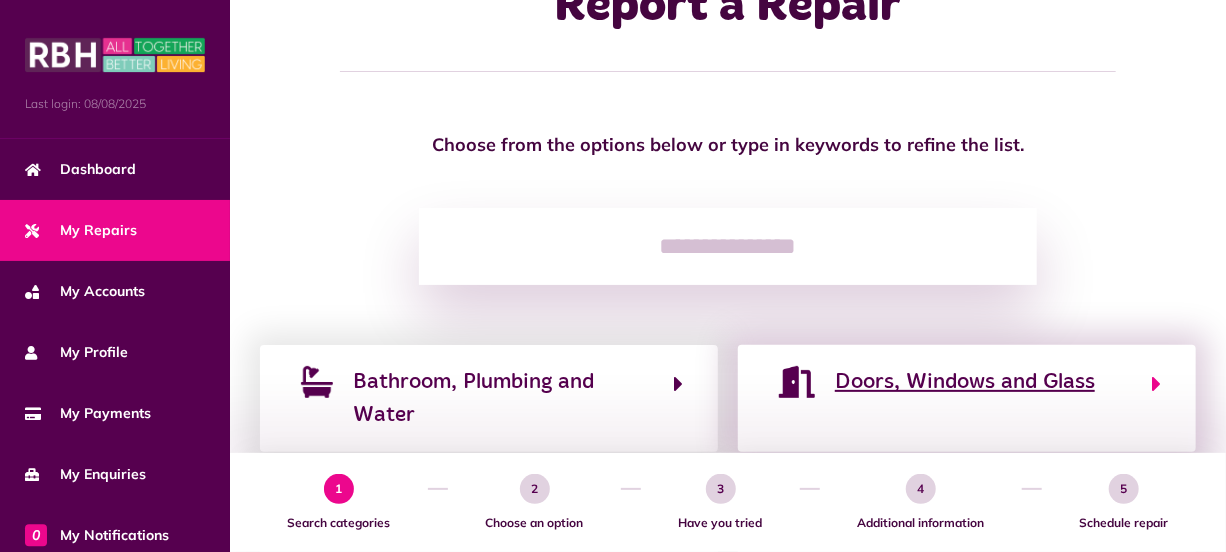 click on "Doors, Windows and Glass" 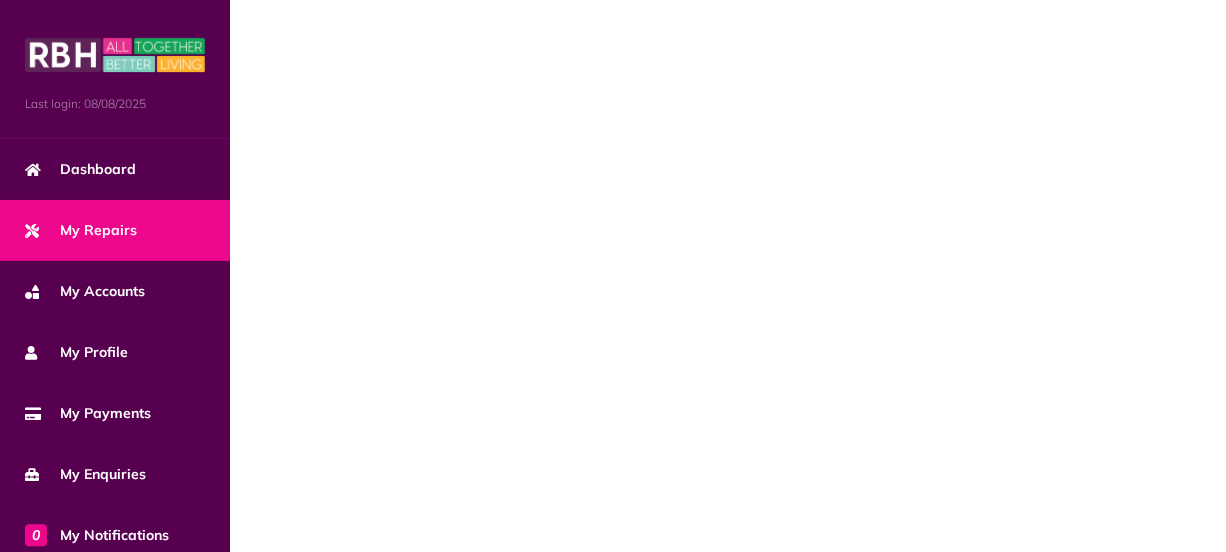 scroll, scrollTop: 0, scrollLeft: 0, axis: both 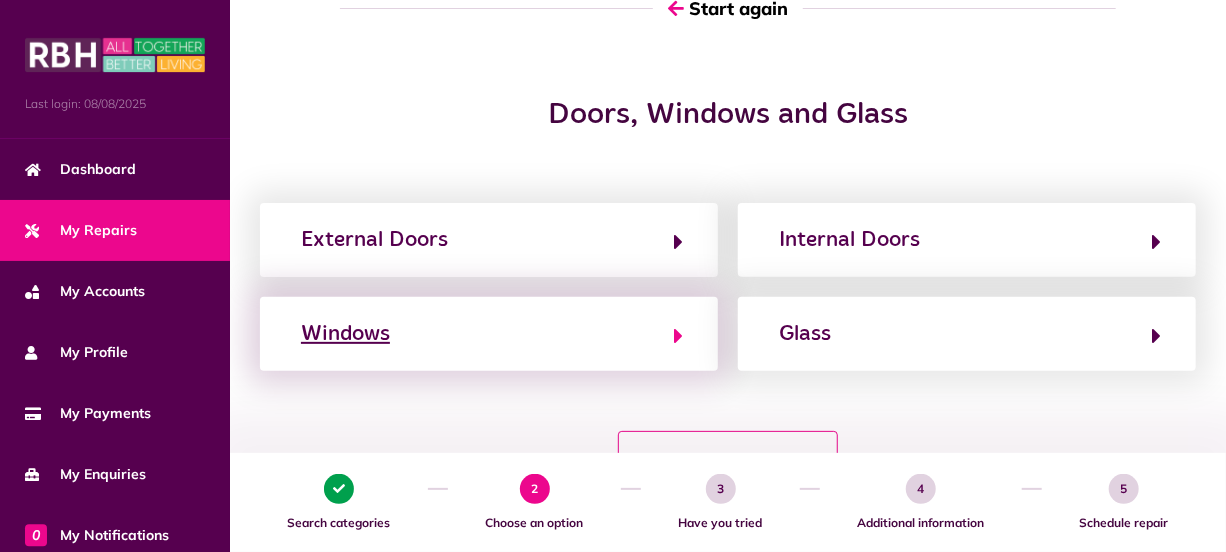 click 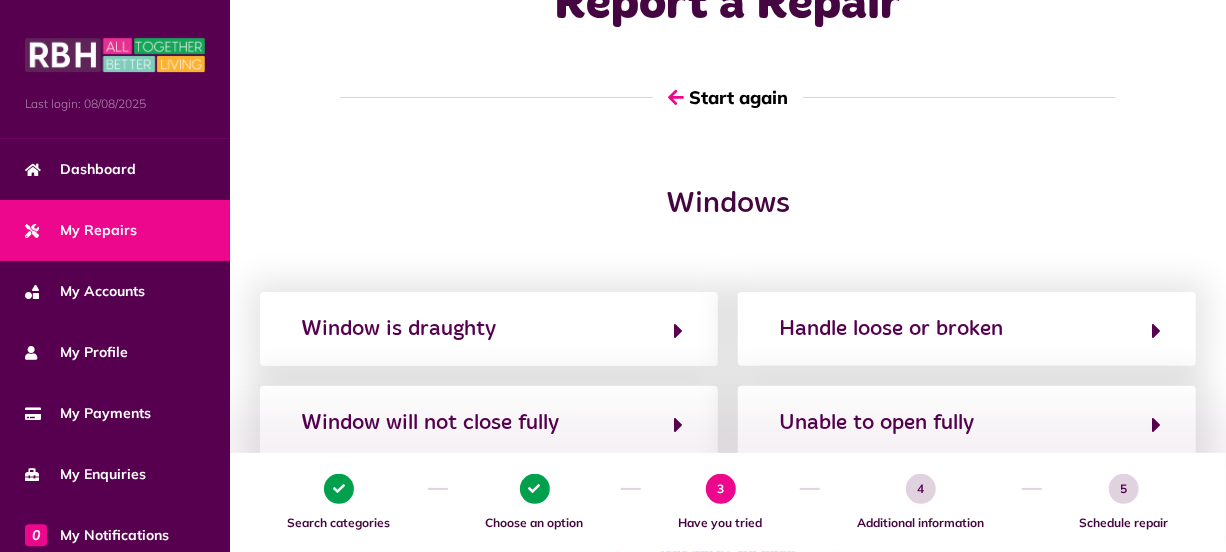 scroll, scrollTop: 0, scrollLeft: 0, axis: both 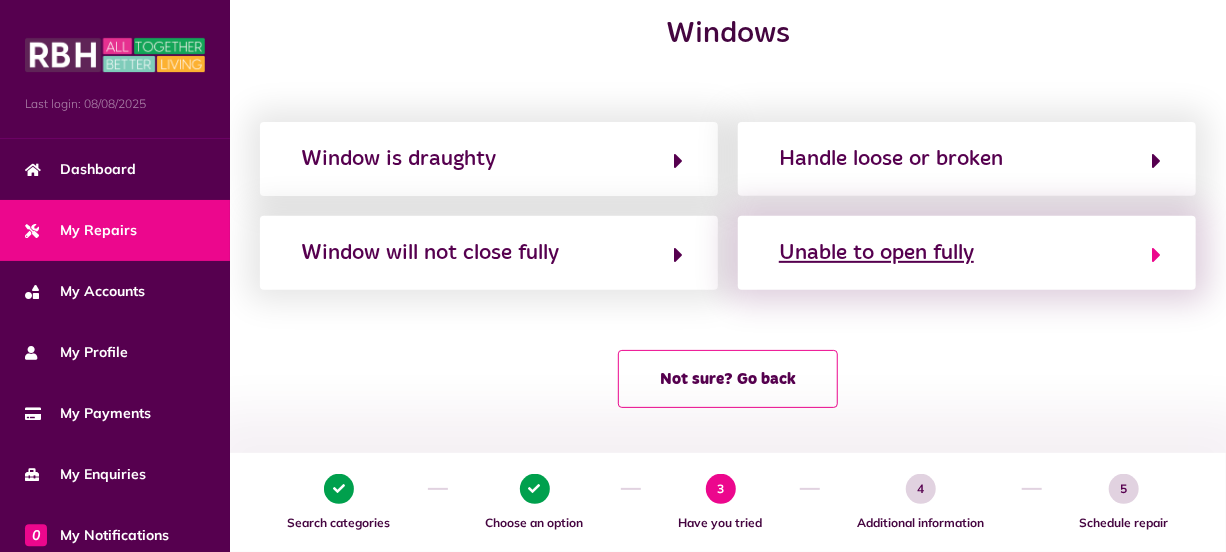 click 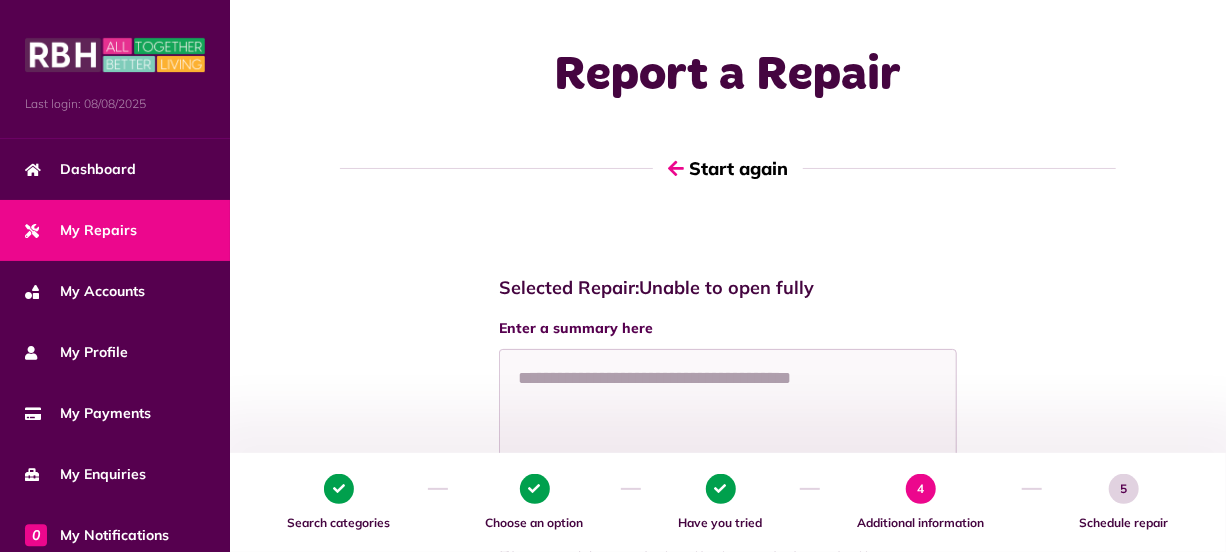 scroll, scrollTop: 0, scrollLeft: 0, axis: both 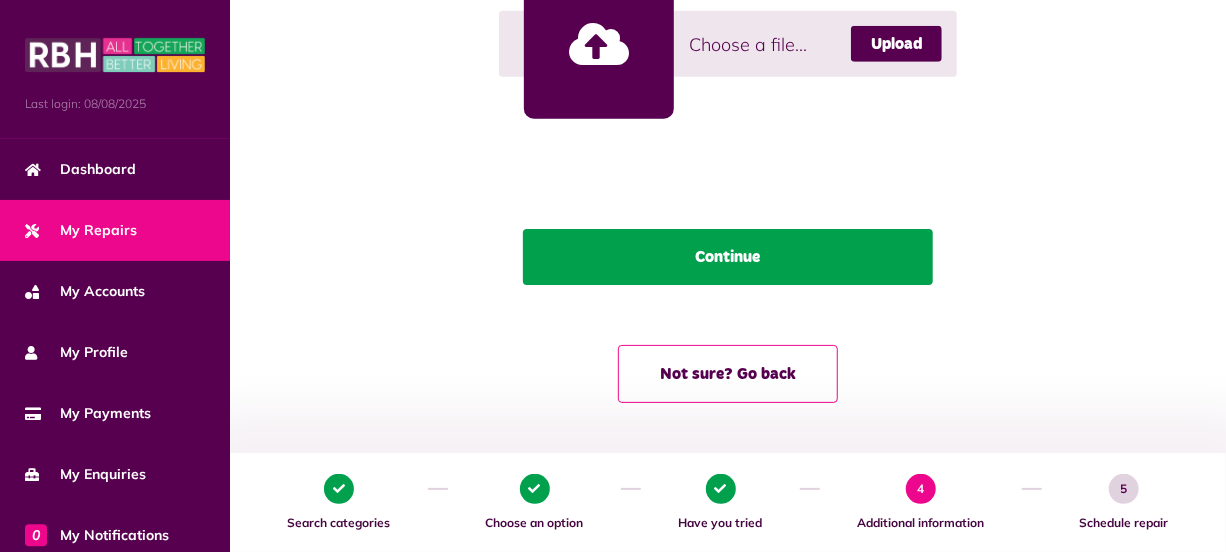 click on "Continue" 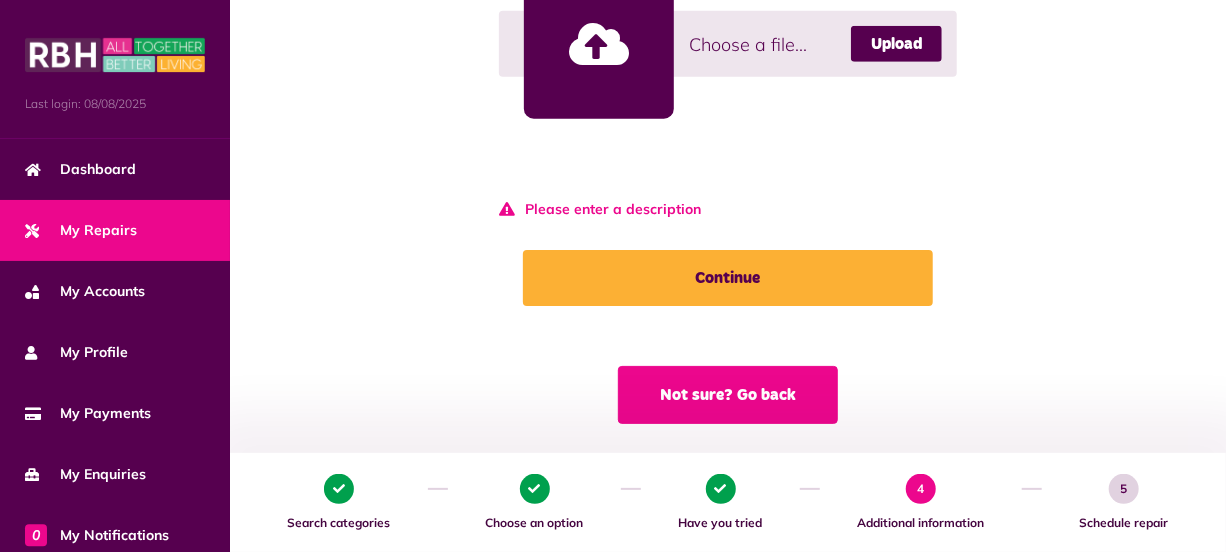 click on "Not sure? Go back" 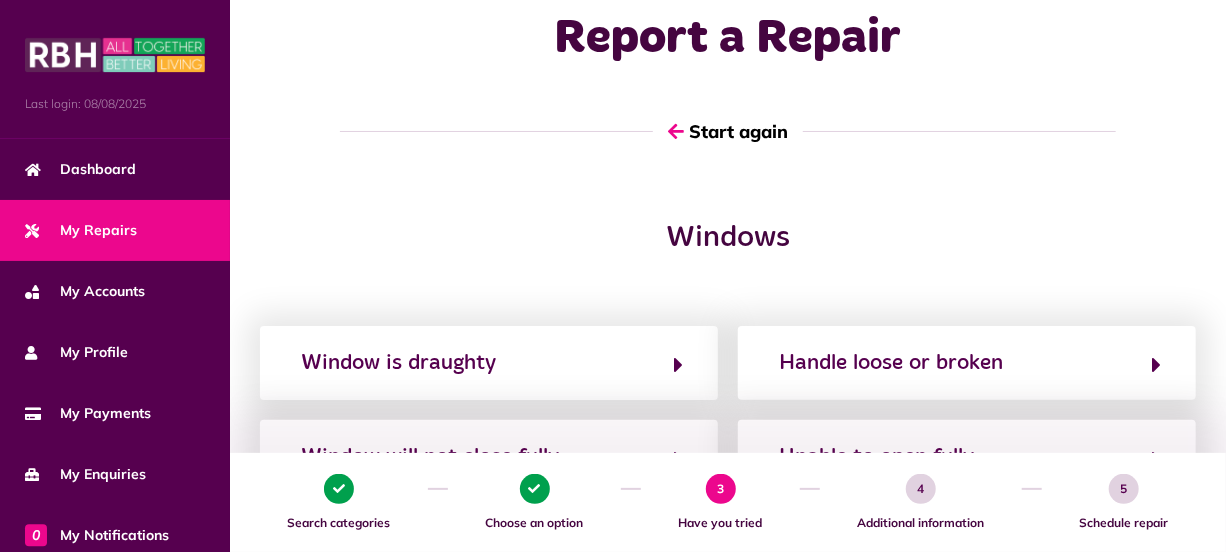 scroll, scrollTop: 0, scrollLeft: 0, axis: both 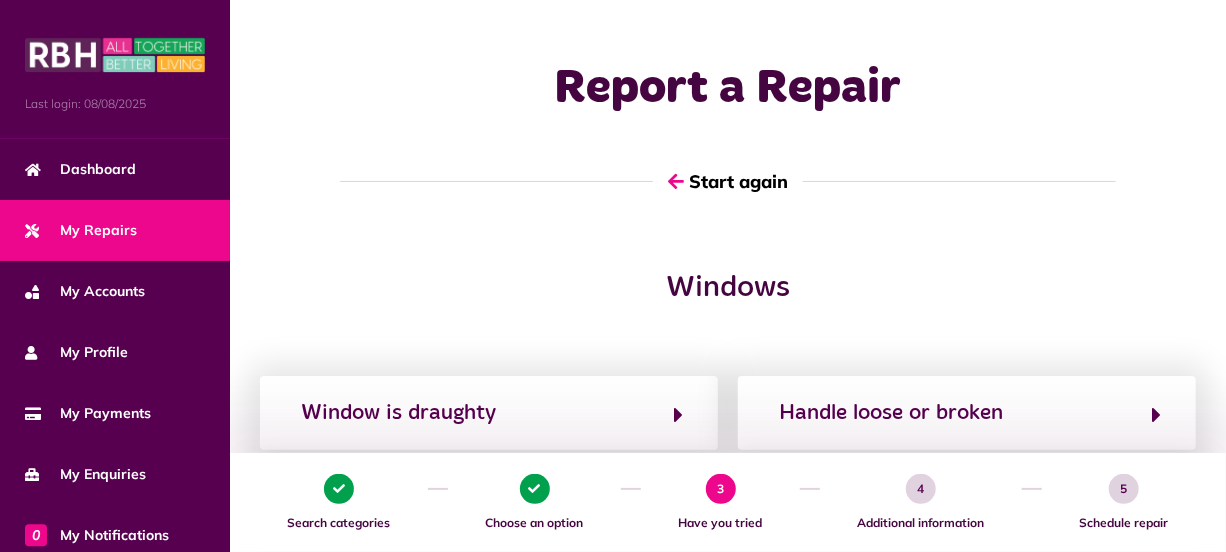 click on "Handle loose or broken" 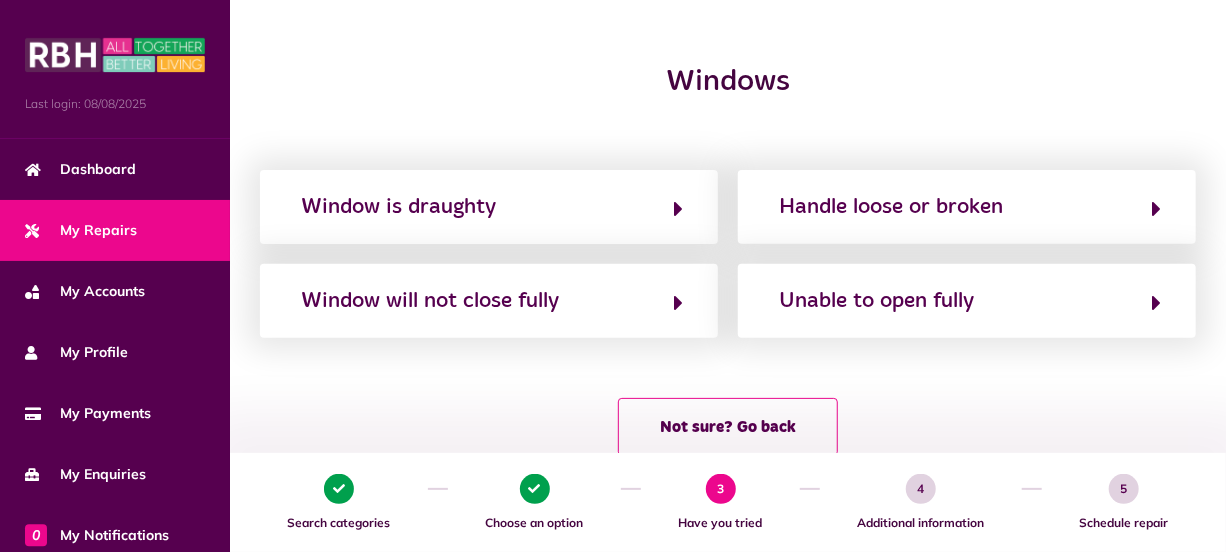 scroll, scrollTop: 260, scrollLeft: 0, axis: vertical 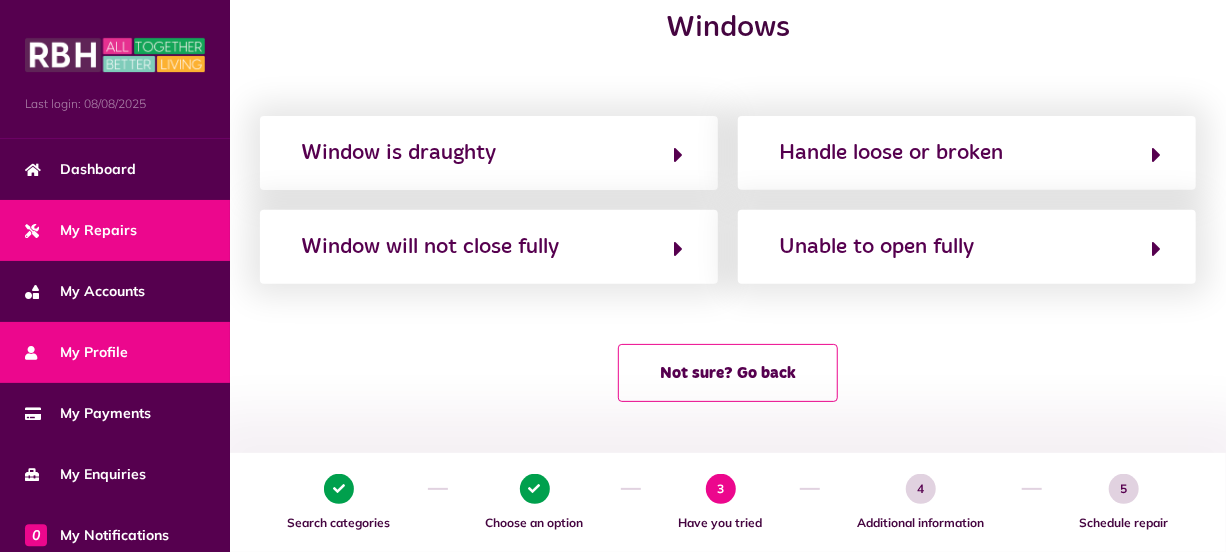 click on "My Profile" at bounding box center [115, 352] 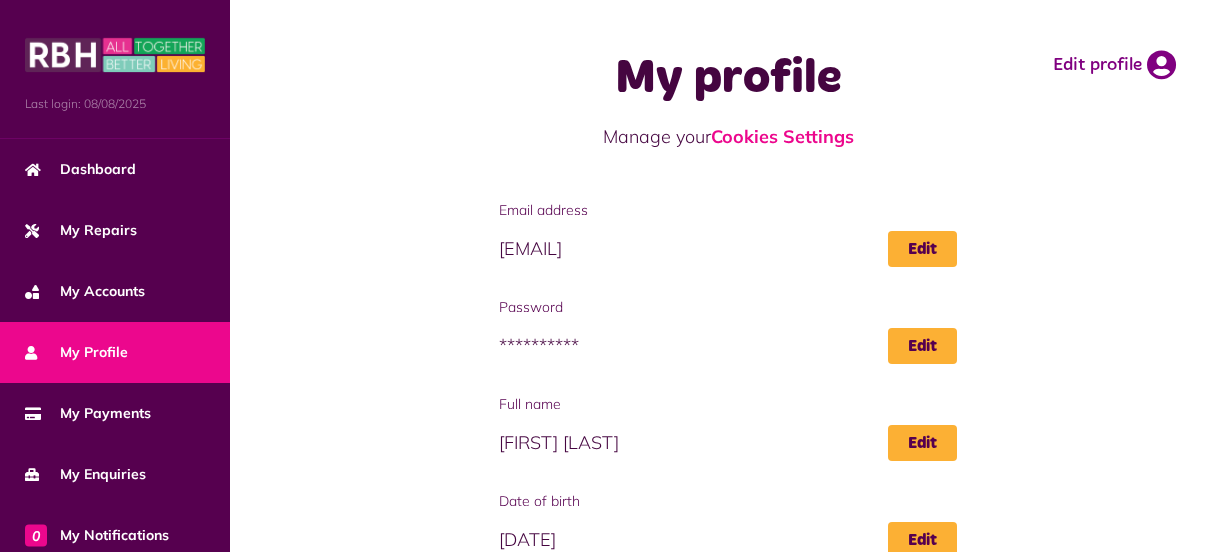 scroll, scrollTop: 0, scrollLeft: 0, axis: both 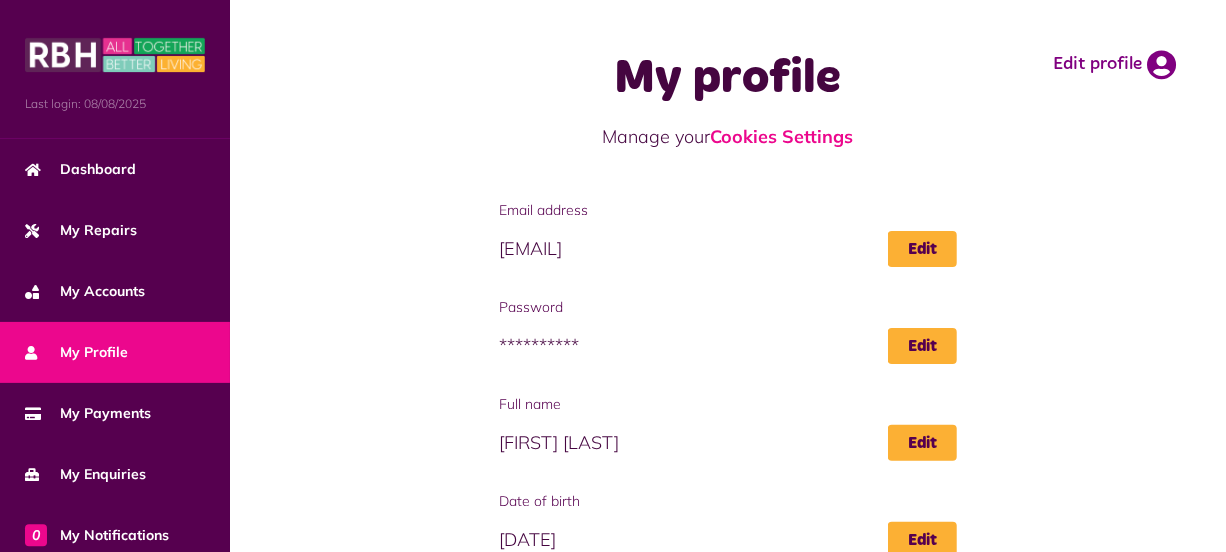 click on "**********" at bounding box center [728, 567] 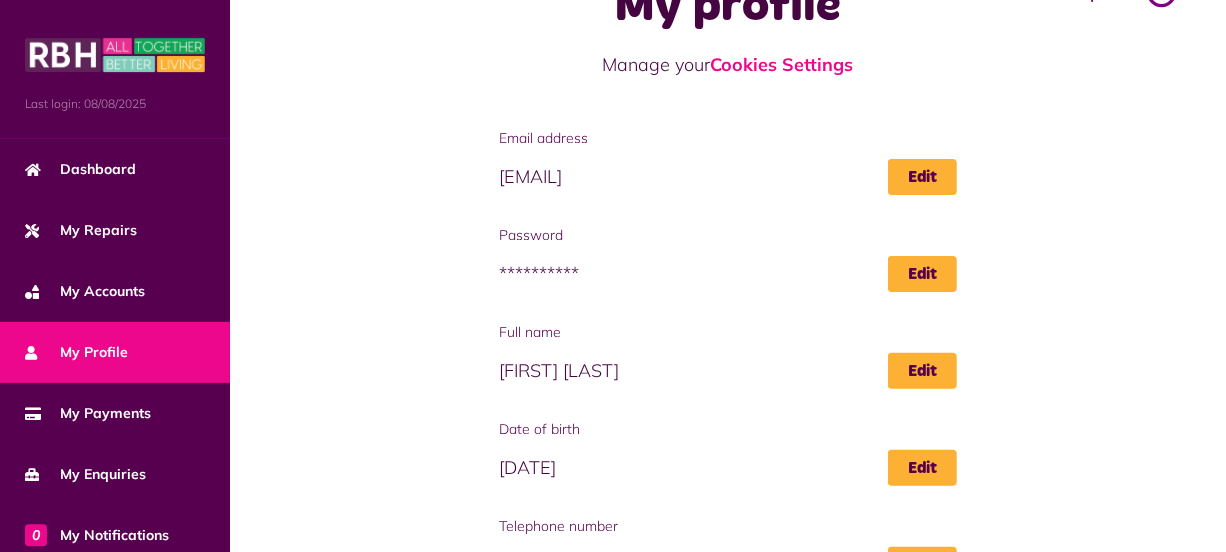 scroll, scrollTop: 84, scrollLeft: 0, axis: vertical 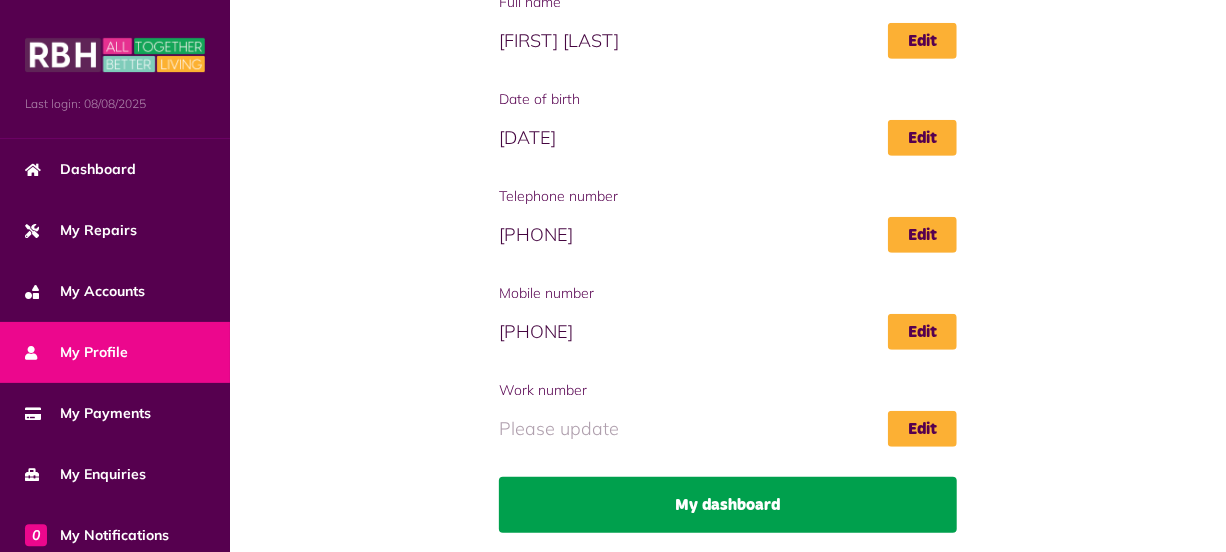click on "My dashboard" at bounding box center (728, 505) 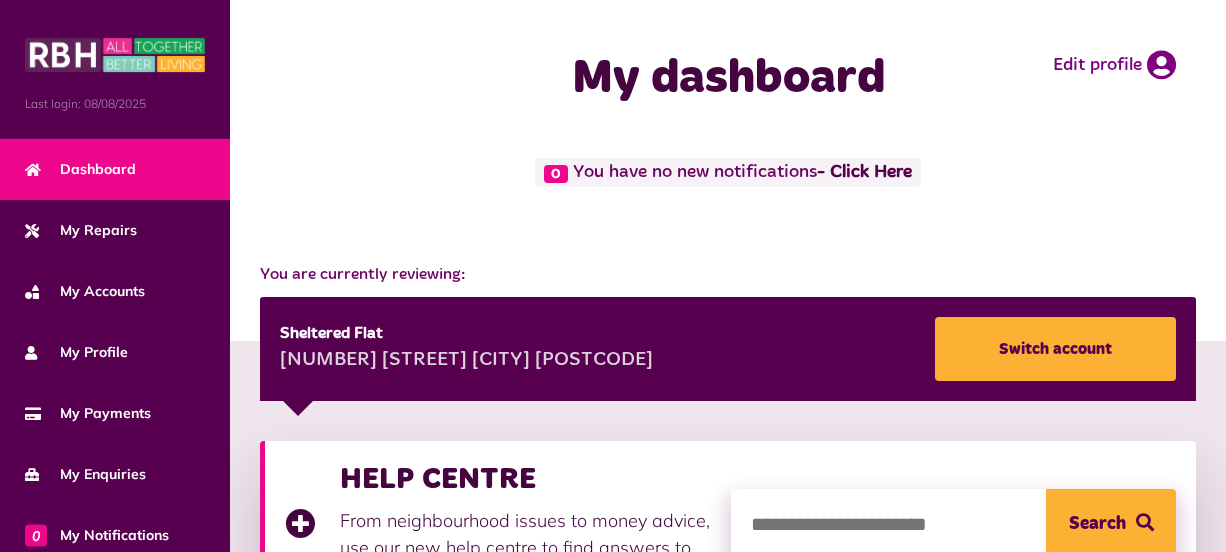 scroll, scrollTop: 0, scrollLeft: 0, axis: both 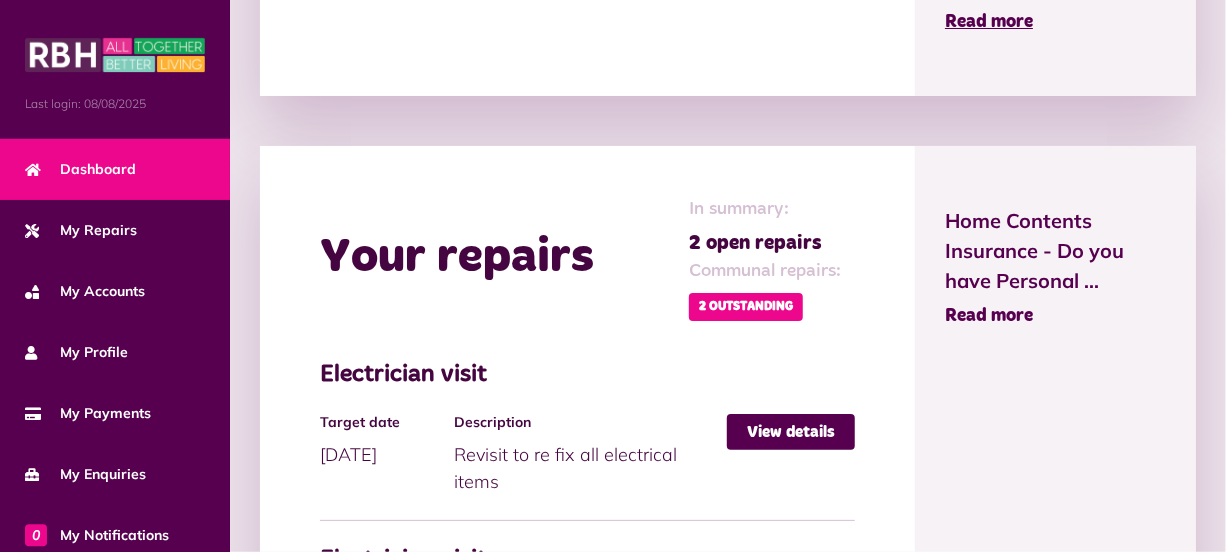 click on "Read more" at bounding box center [989, 316] 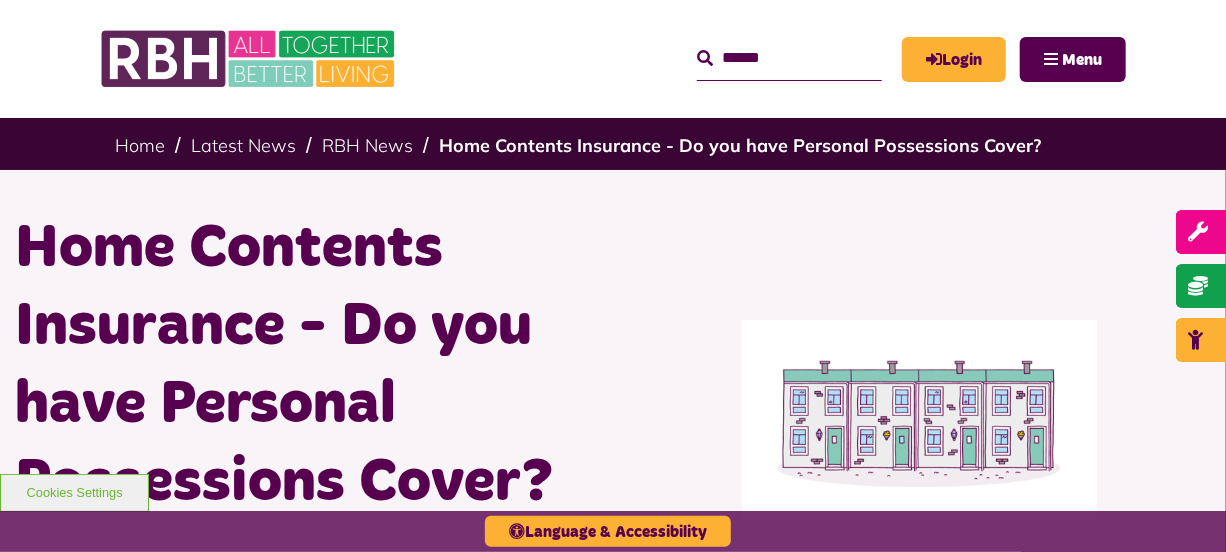 scroll, scrollTop: 0, scrollLeft: 0, axis: both 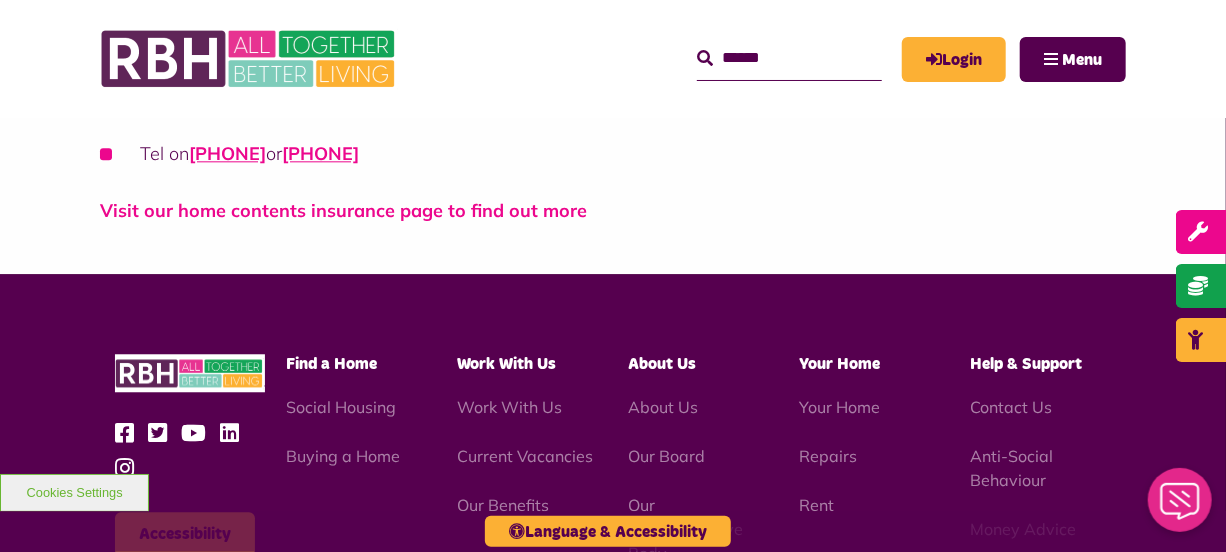 click on "Visit our home contents insurance page to find out more" at bounding box center [343, 210] 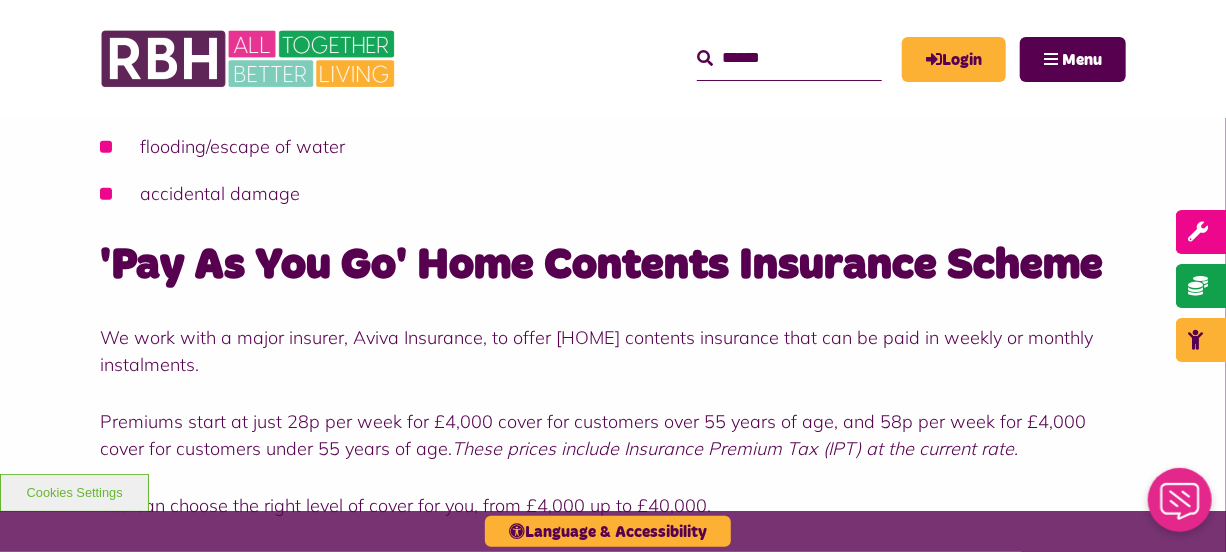 scroll, scrollTop: 872, scrollLeft: 0, axis: vertical 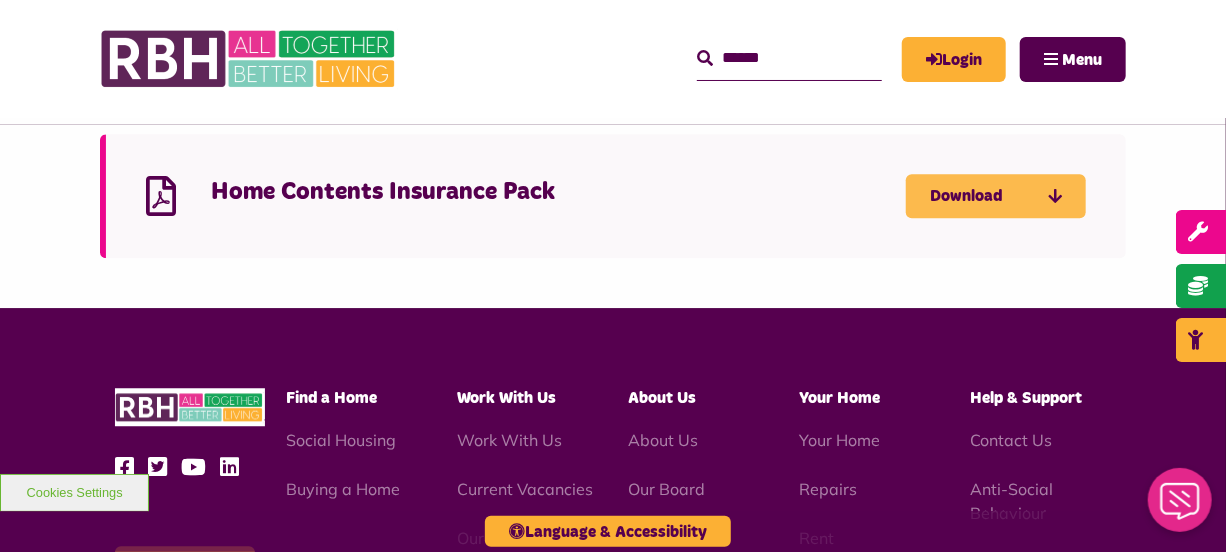 click on "Download" at bounding box center [996, 196] 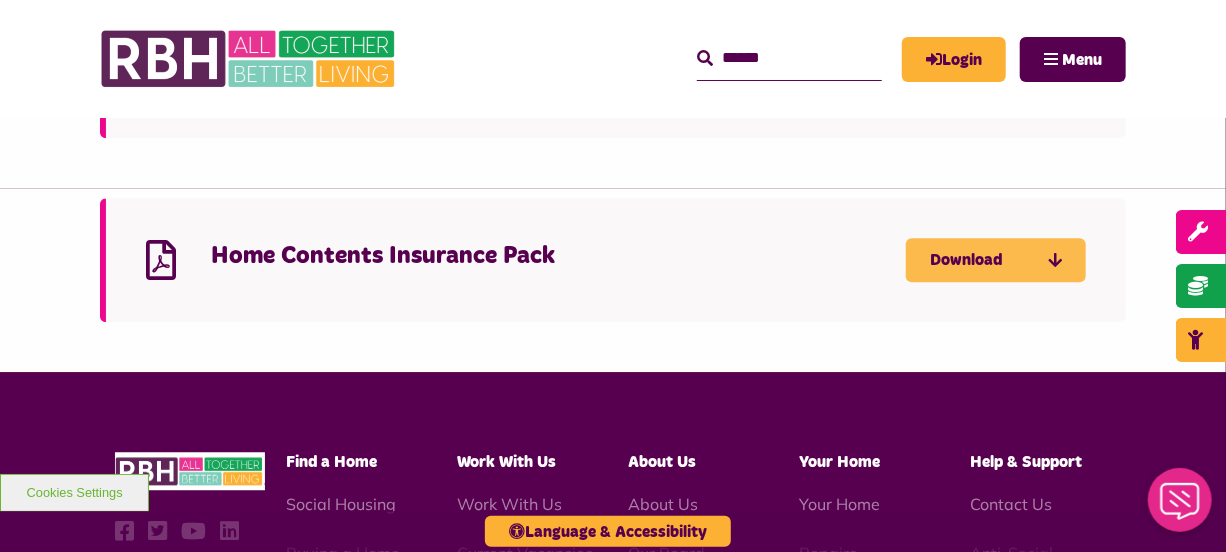scroll, scrollTop: 2043, scrollLeft: 0, axis: vertical 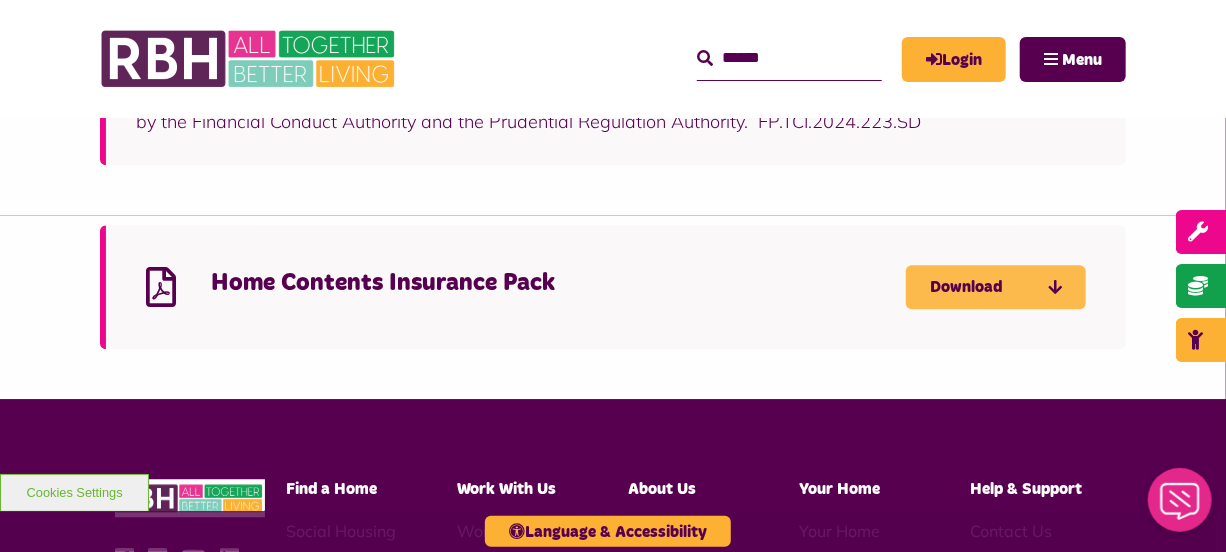 click at bounding box center (0, 0) 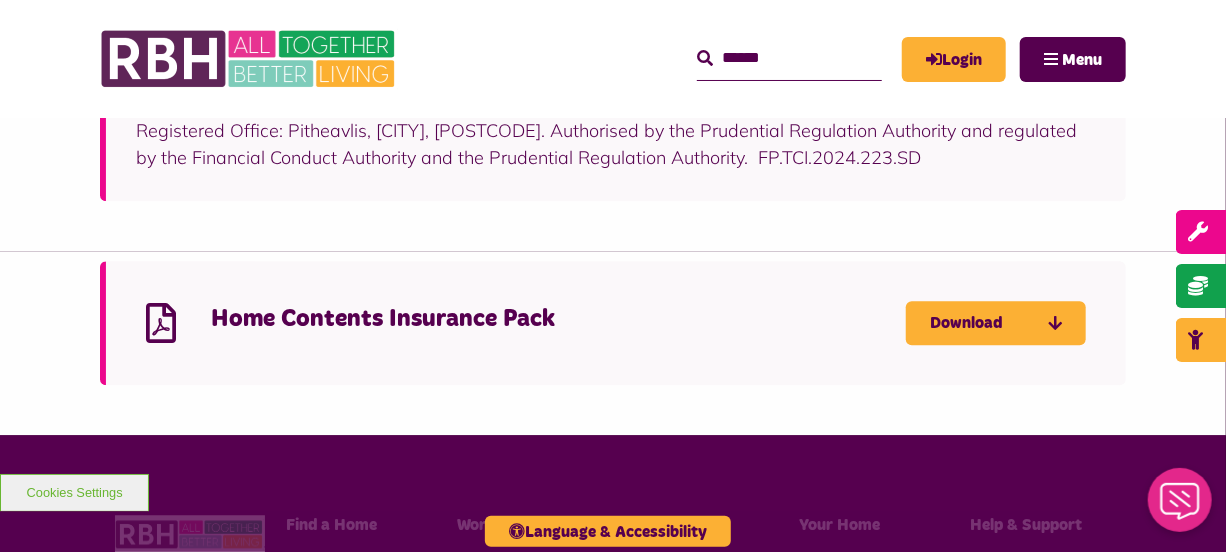 click on "Home Contents Insurance Pack" at bounding box center [558, 319] 